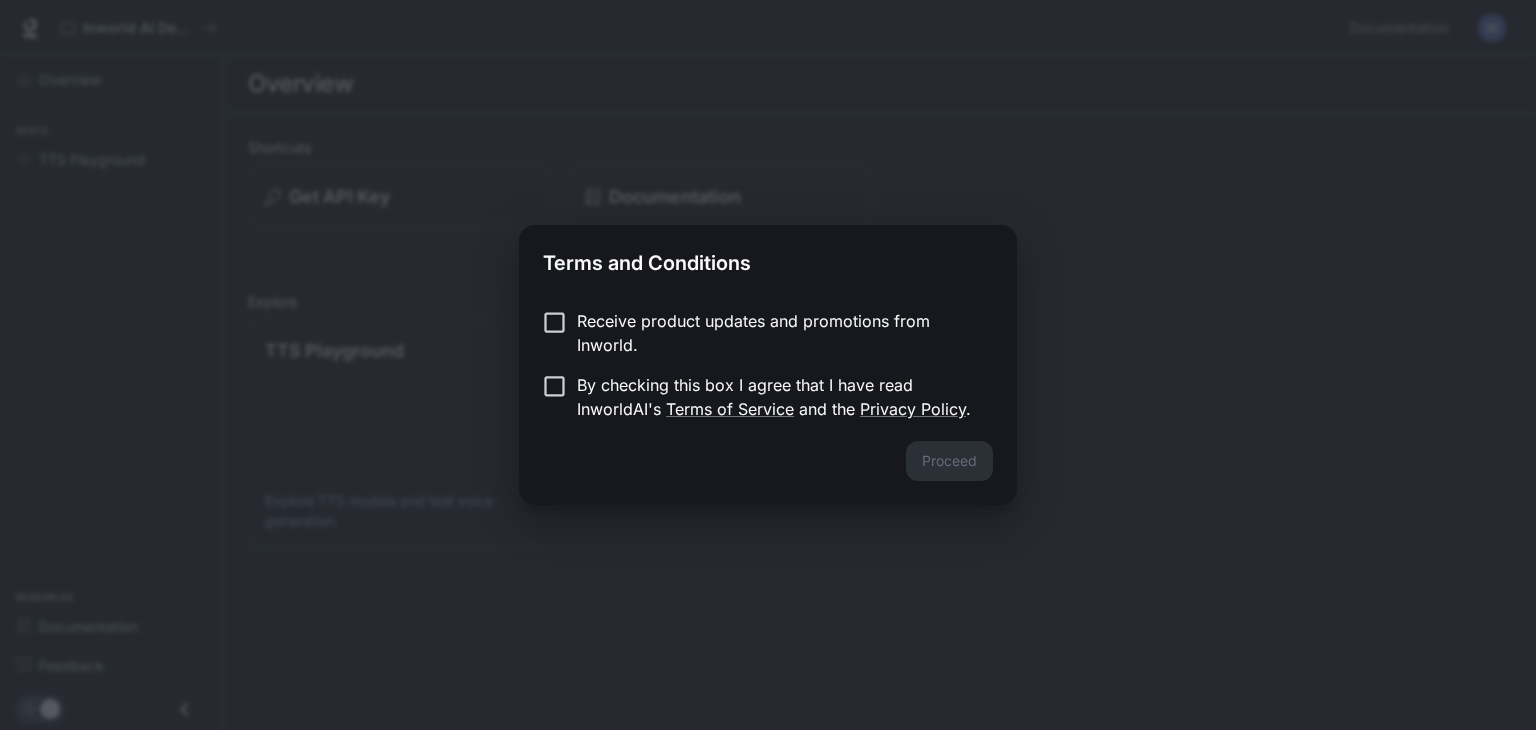 scroll, scrollTop: 0, scrollLeft: 0, axis: both 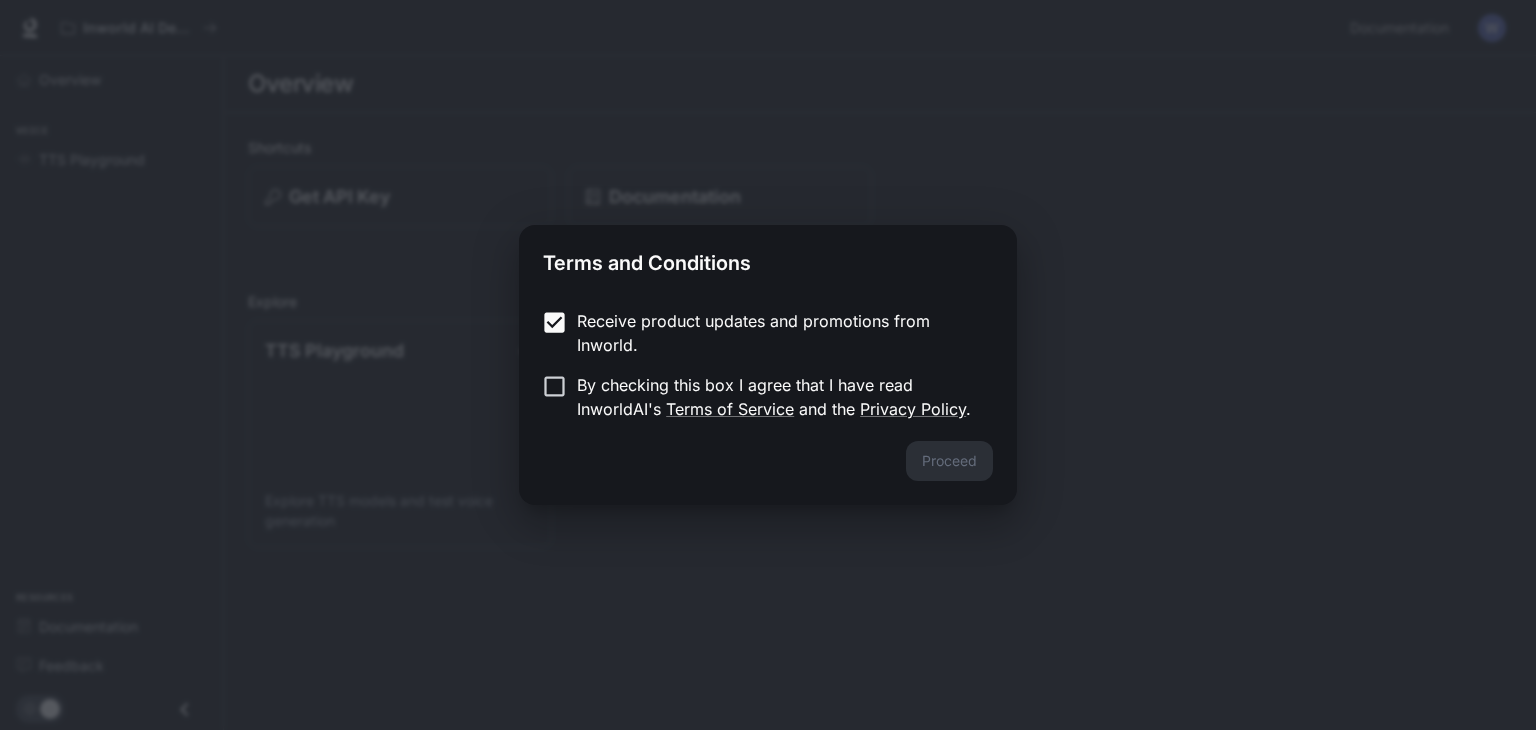 click on "By checking this box I agree that I have read InworldAI's   Terms of Service   and the   Privacy Policy ." at bounding box center [754, 397] 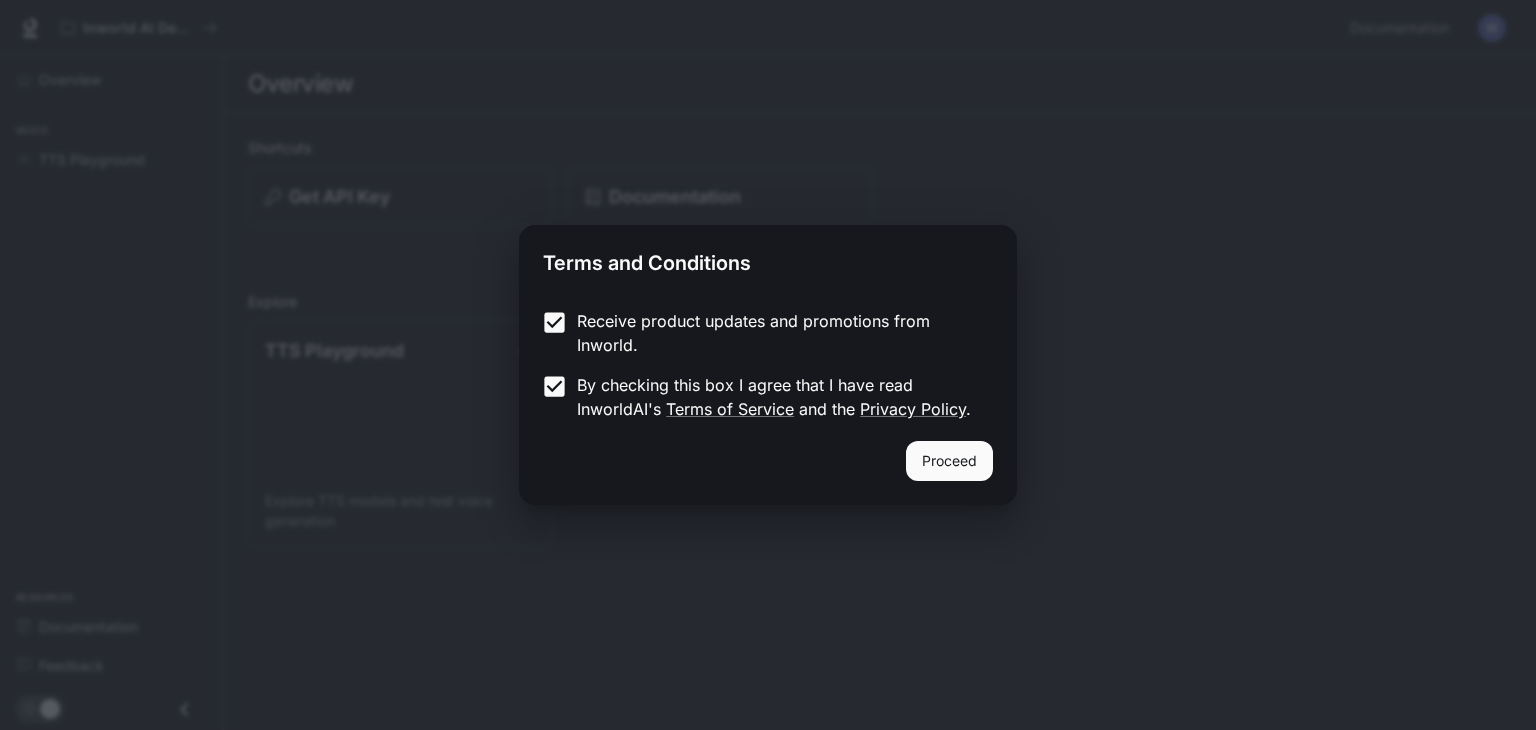 click on "Proceed" at bounding box center [949, 461] 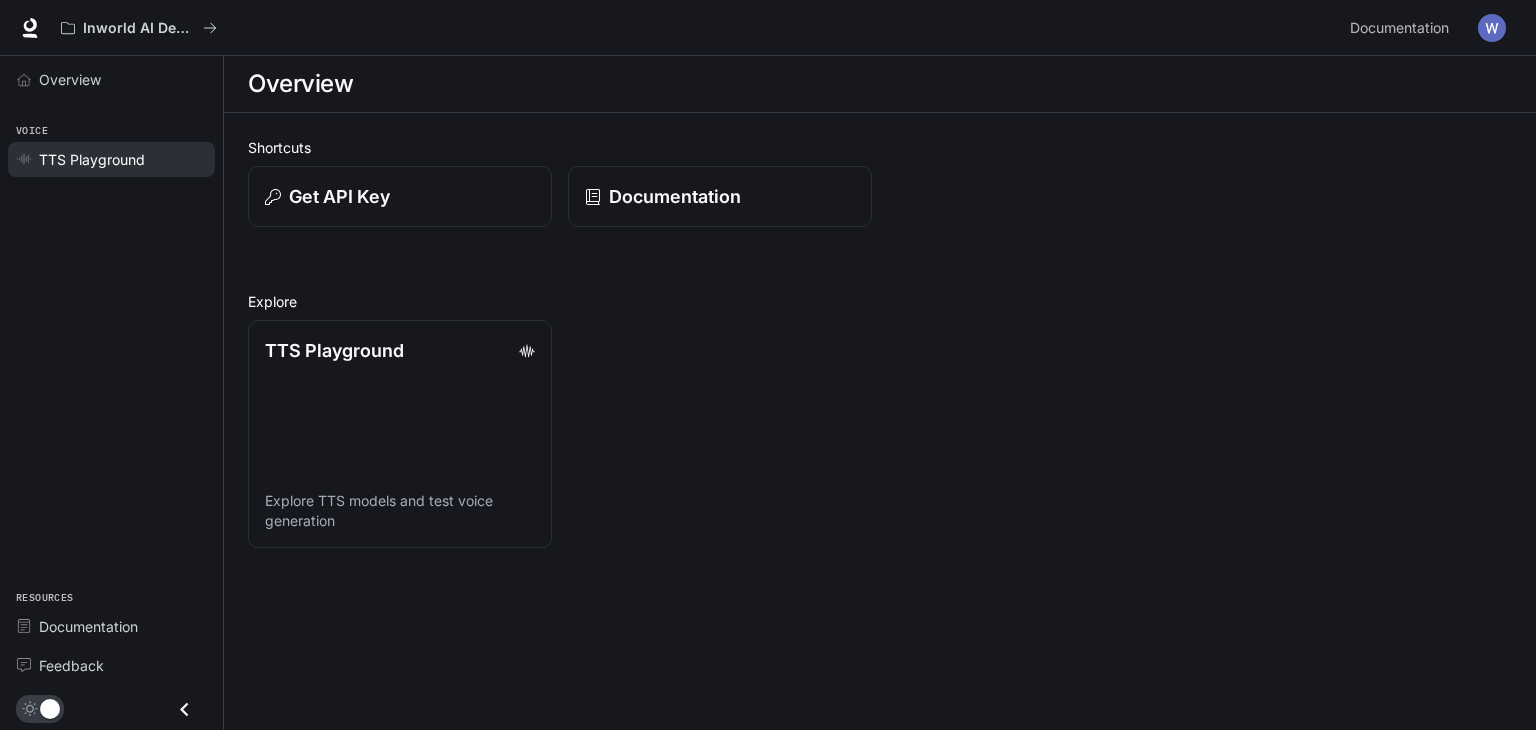 click on "TTS Playground" at bounding box center (111, 159) 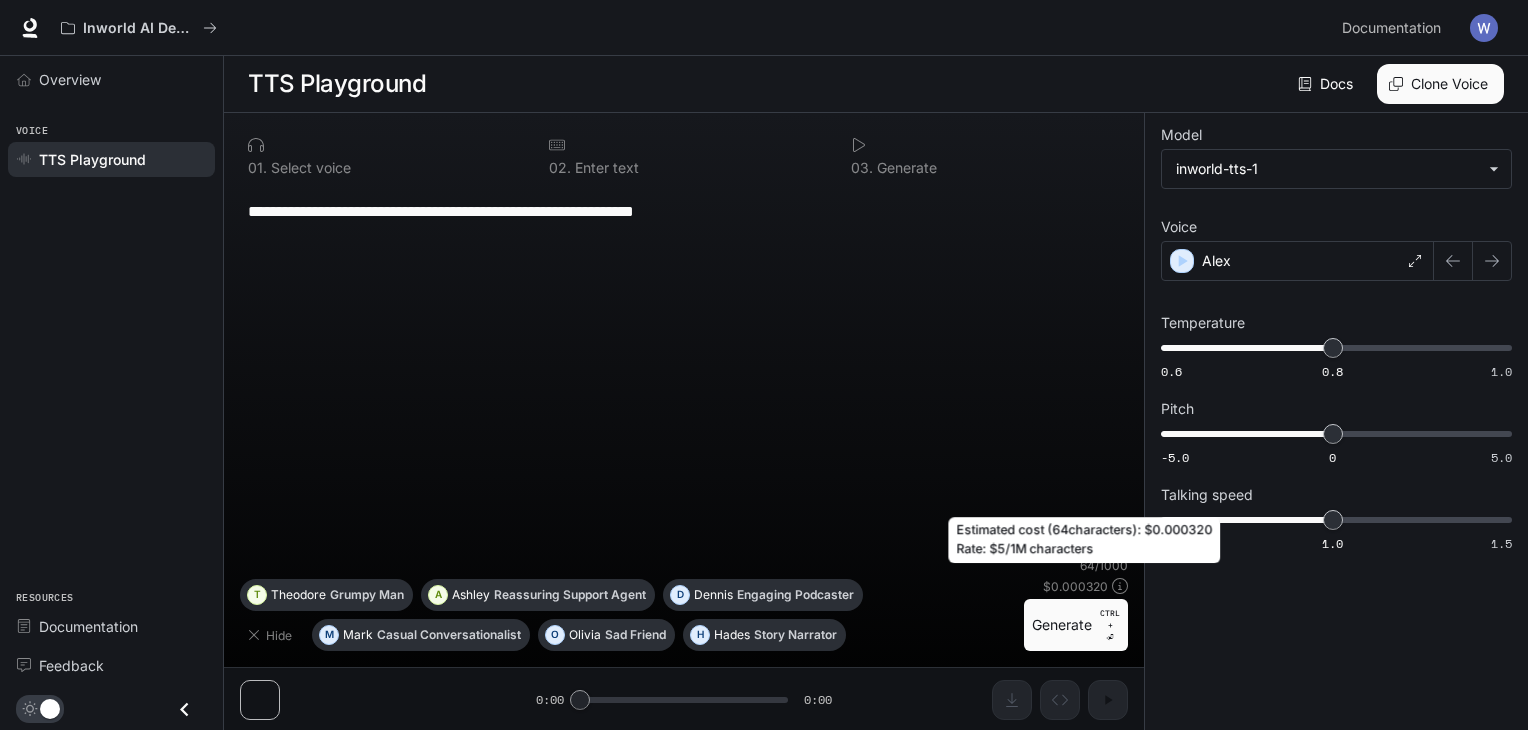 scroll, scrollTop: 0, scrollLeft: 0, axis: both 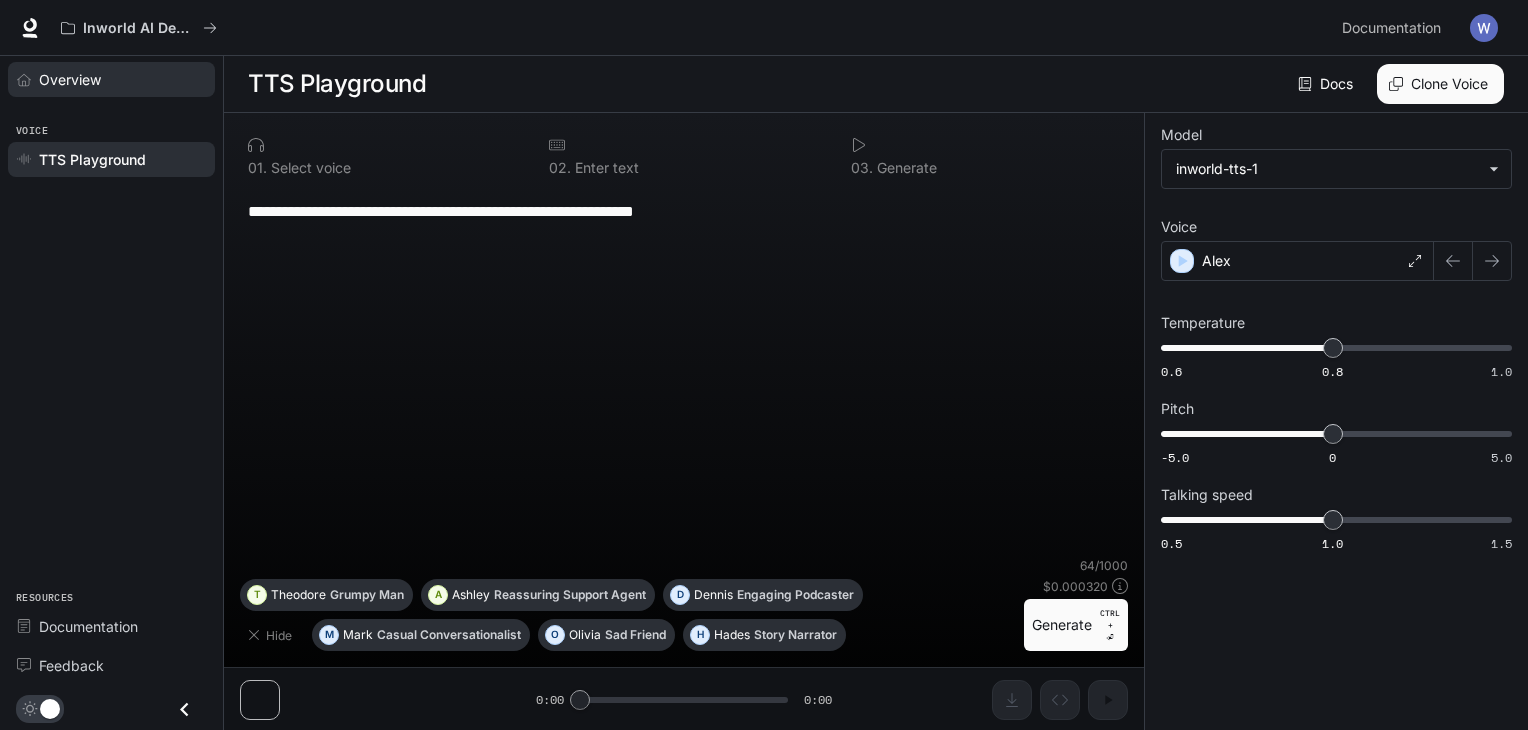 click on "Overview" at bounding box center (70, 79) 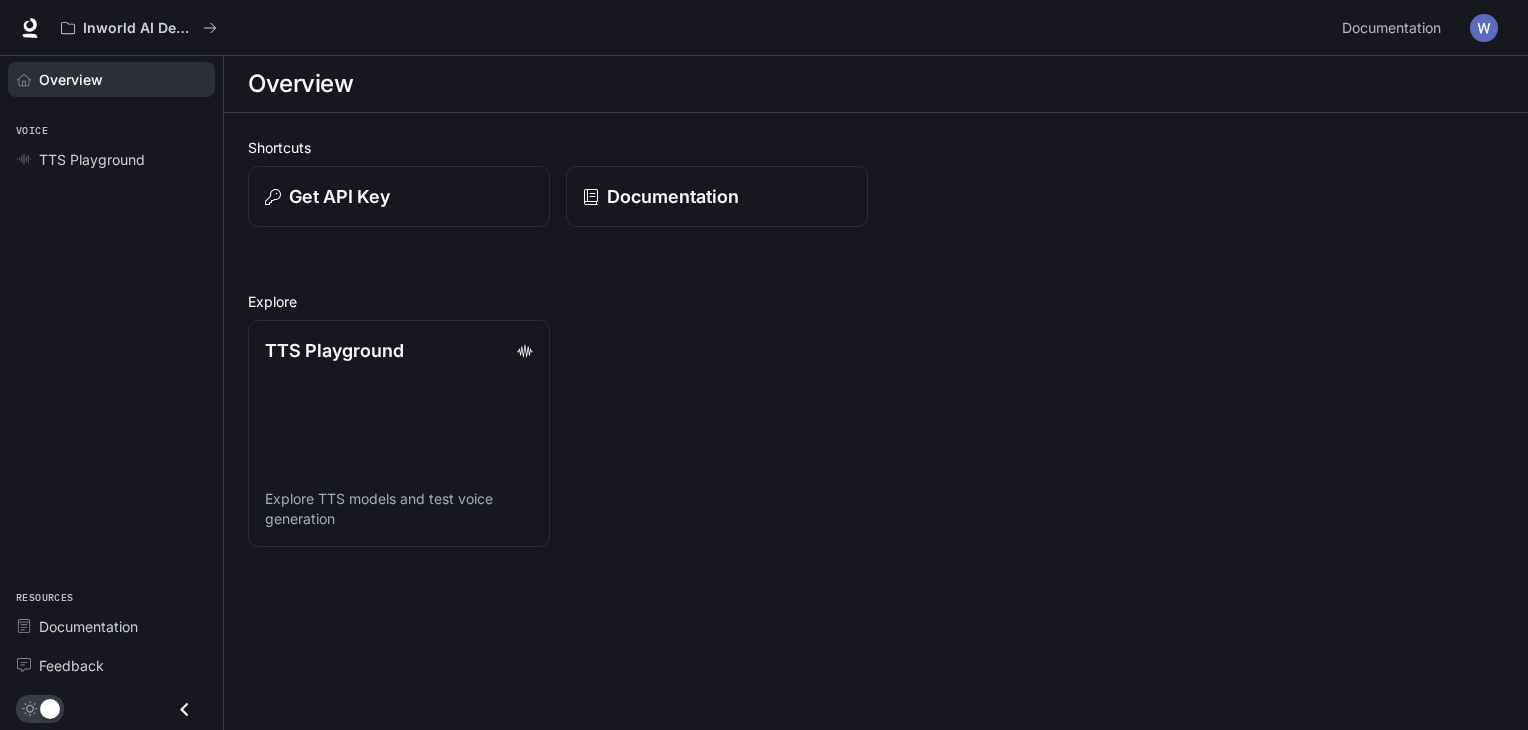 scroll, scrollTop: 0, scrollLeft: 0, axis: both 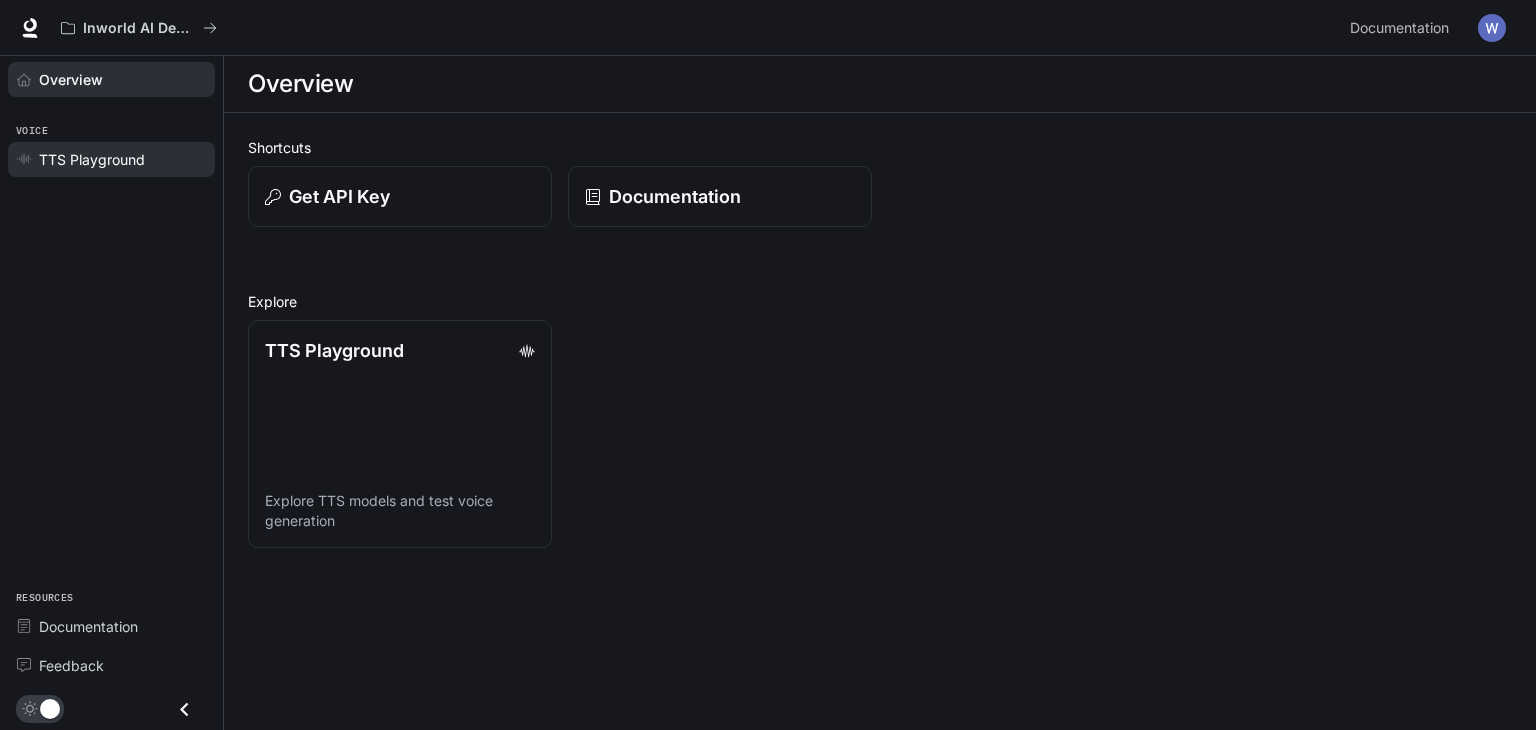 click on "TTS Playground" at bounding box center [92, 159] 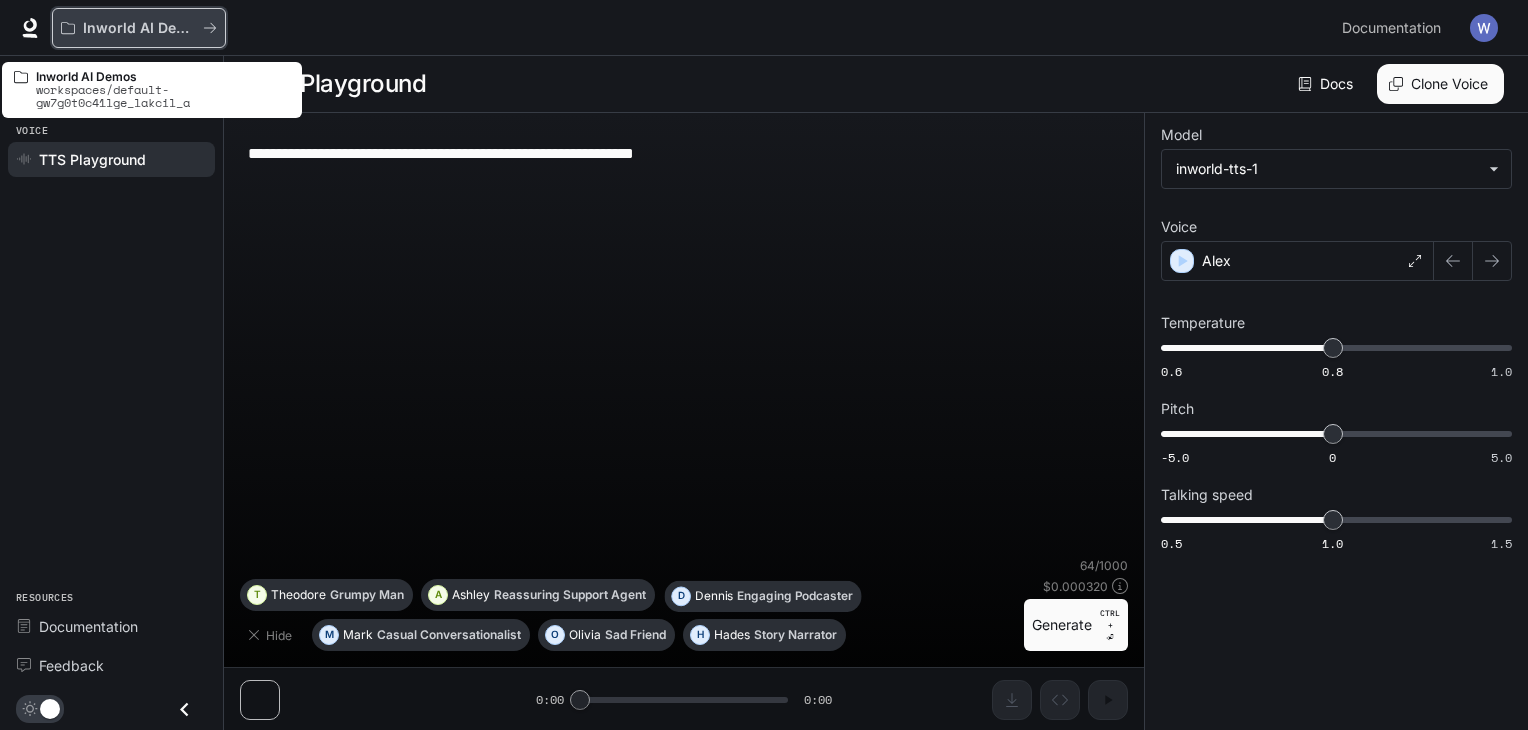 click on "Inworld AI Demos" at bounding box center (139, 28) 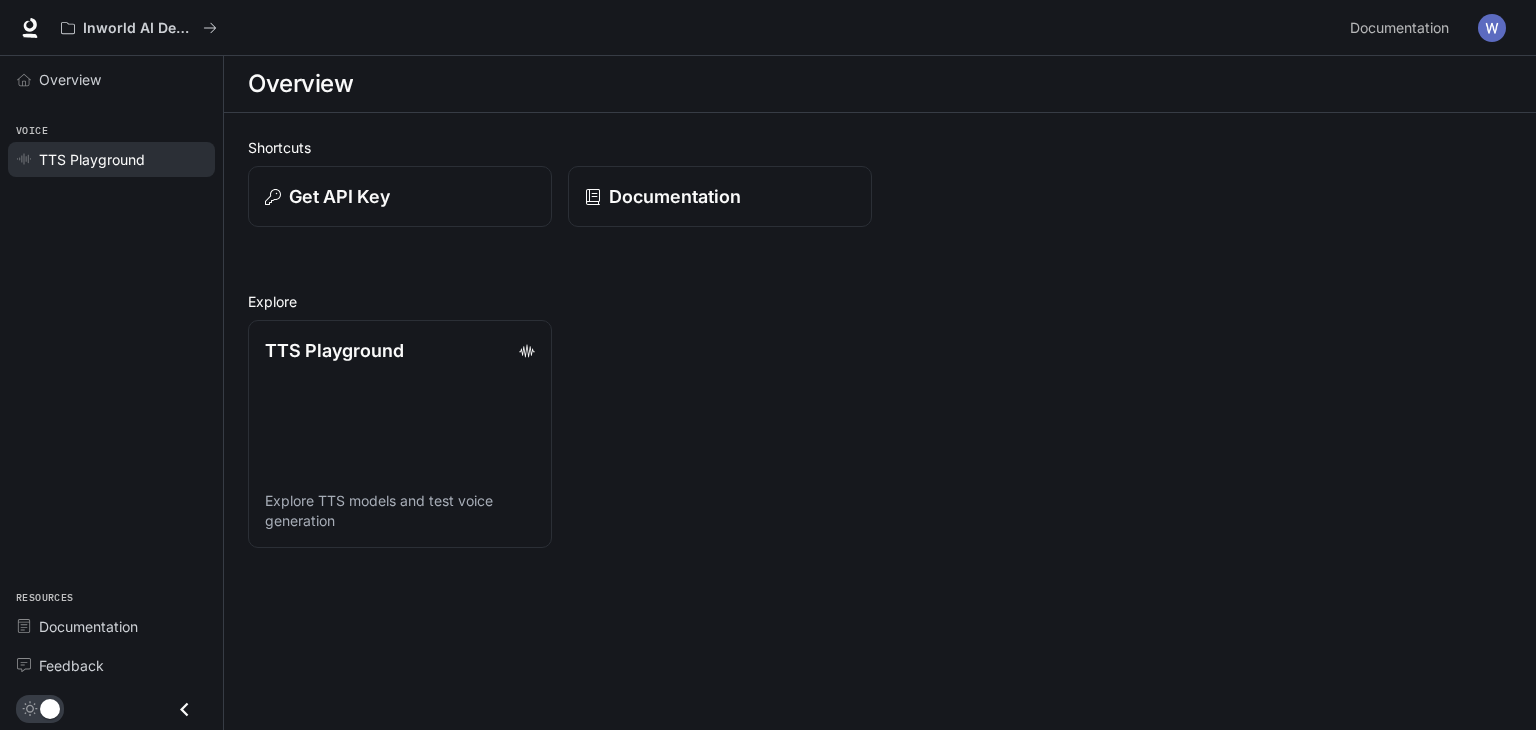 click on "TTS Playground" at bounding box center (92, 159) 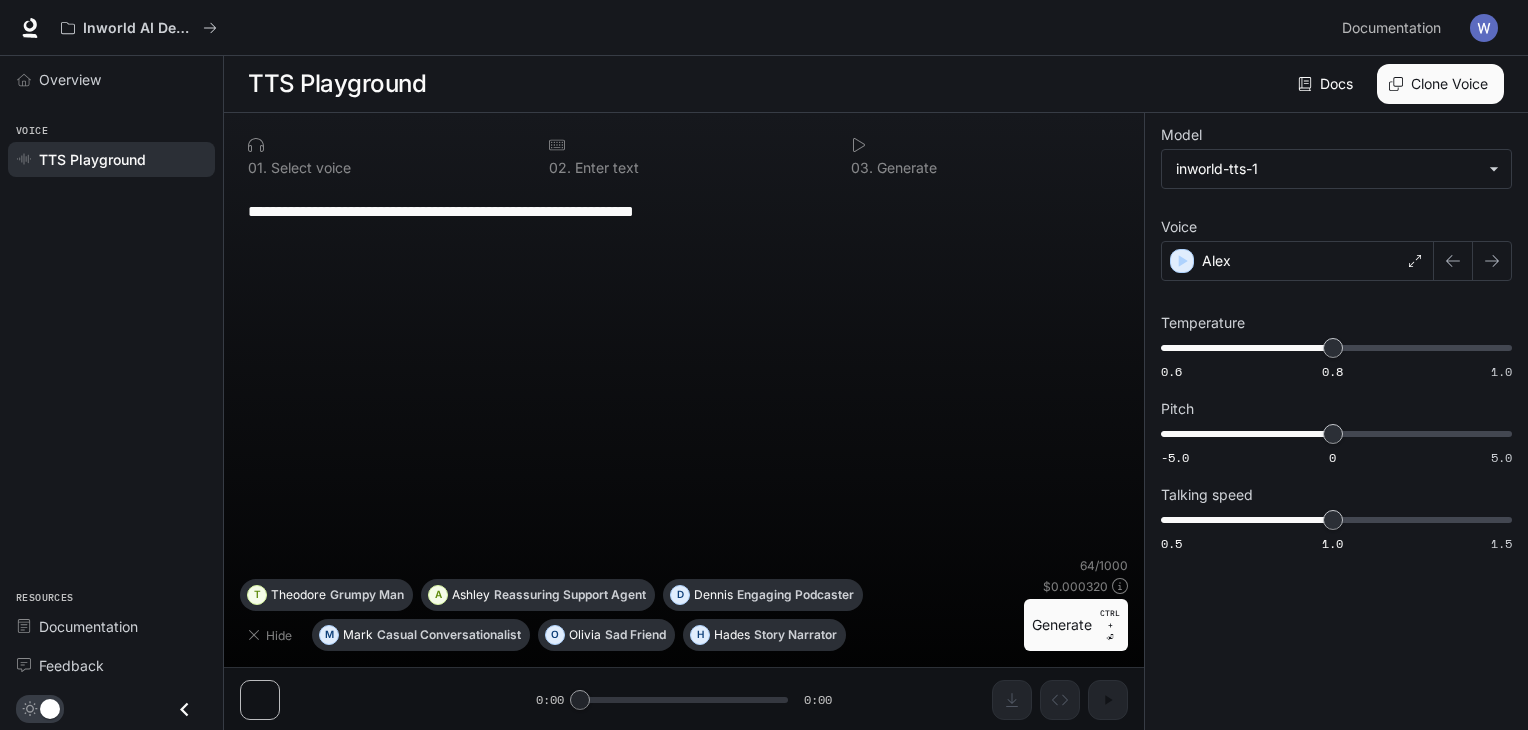 scroll, scrollTop: 0, scrollLeft: 0, axis: both 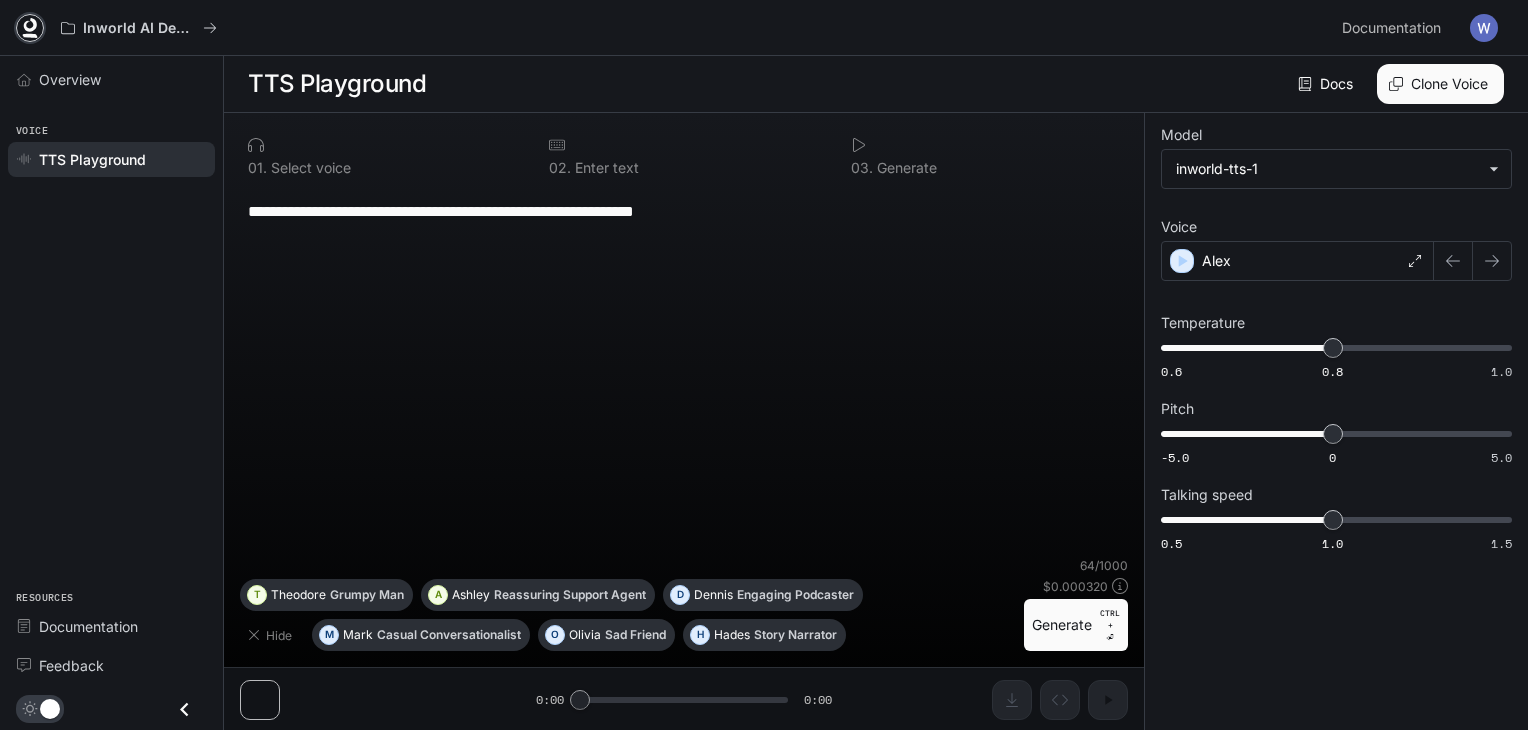 click at bounding box center (30, 28) 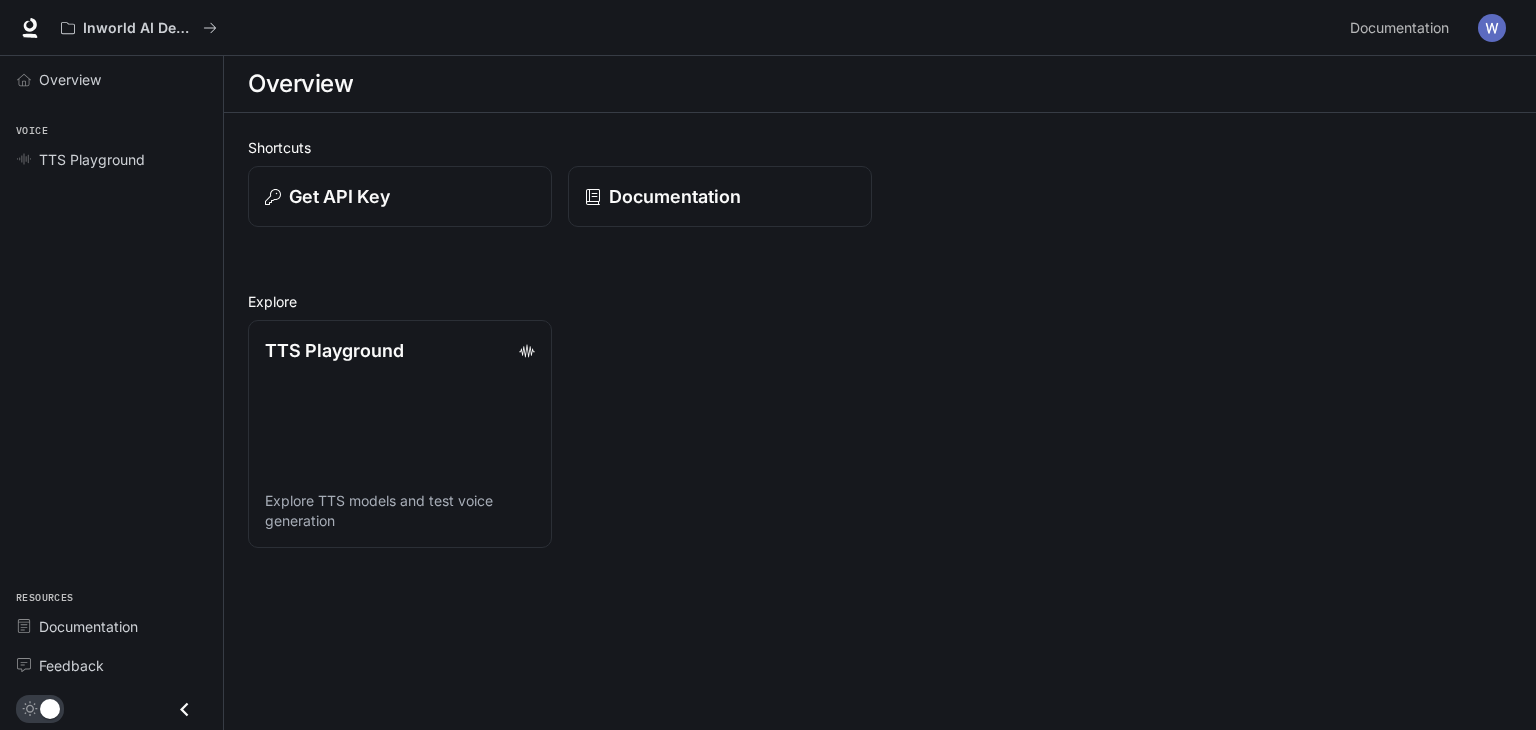 scroll, scrollTop: 0, scrollLeft: 0, axis: both 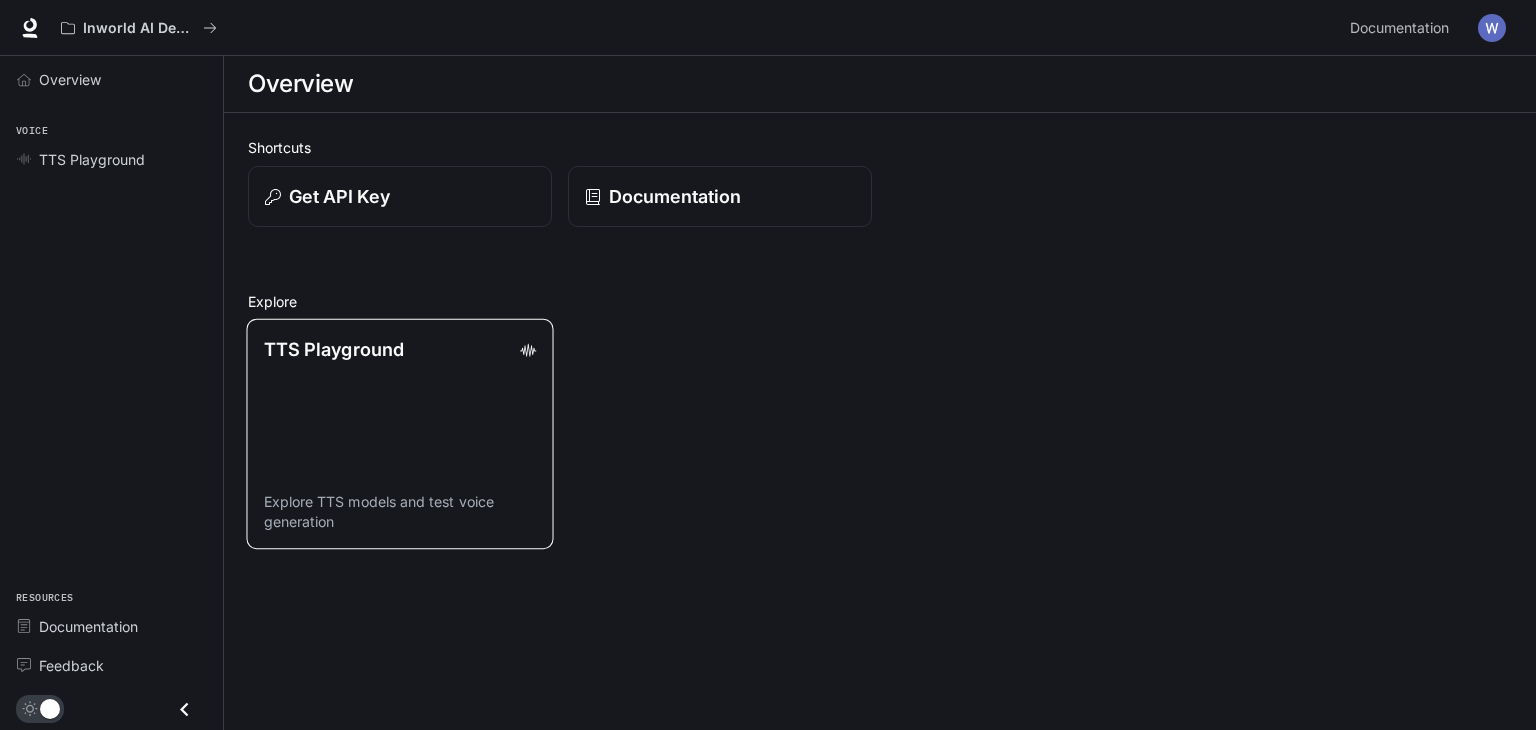 click on "TTS Playground Explore TTS models and test voice generation" at bounding box center (399, 434) 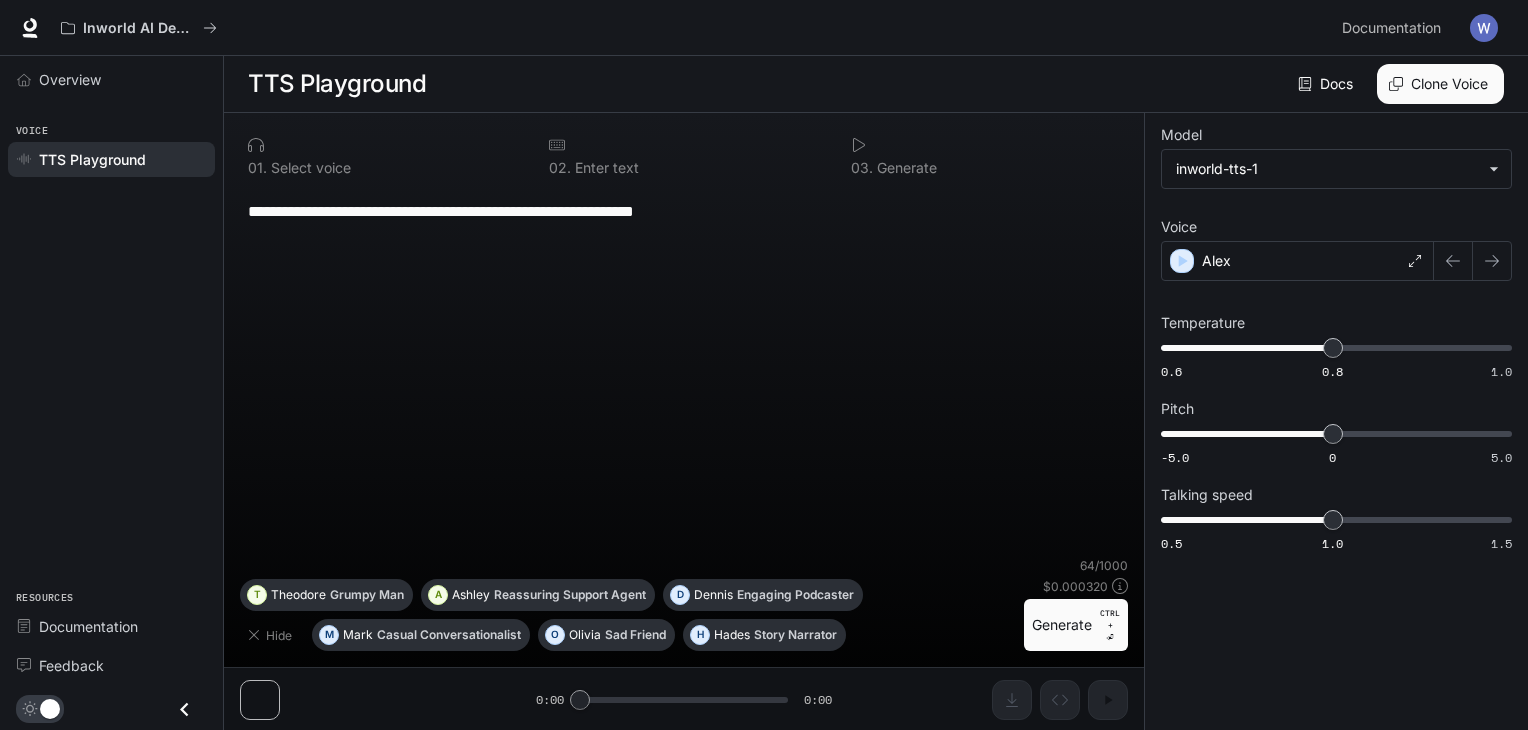 scroll, scrollTop: 0, scrollLeft: 0, axis: both 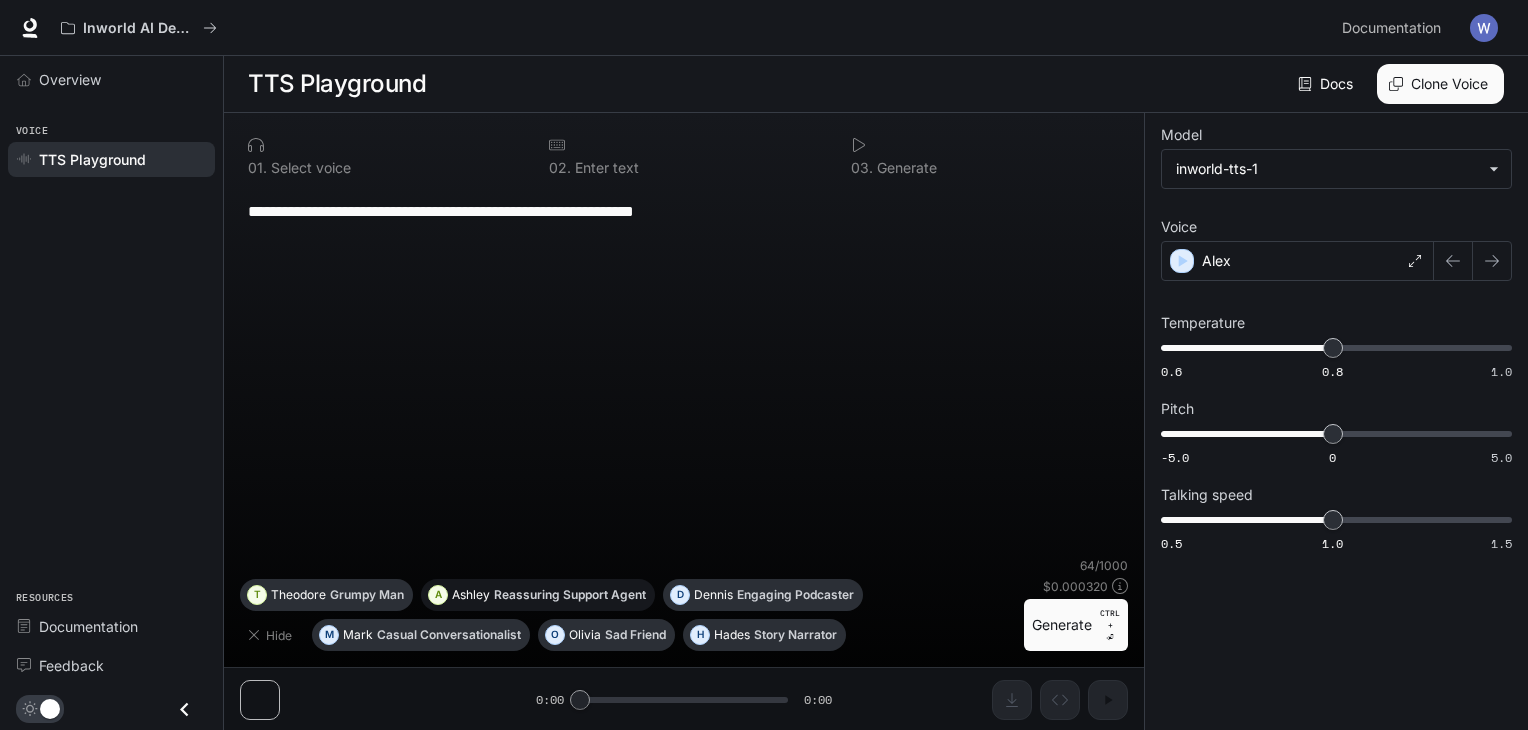 click on "Reassuring Support Agent" at bounding box center (449, 635) 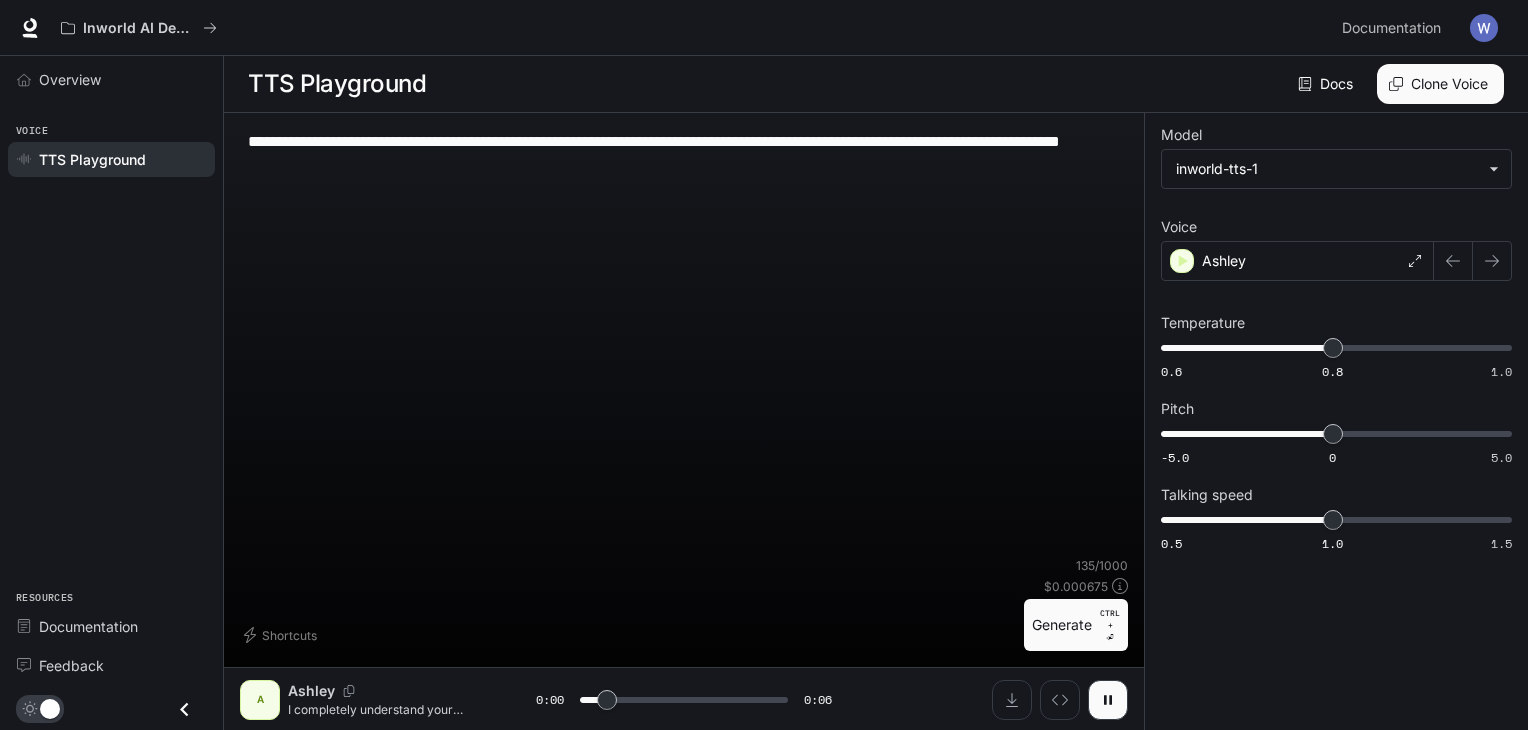 scroll, scrollTop: 0, scrollLeft: 0, axis: both 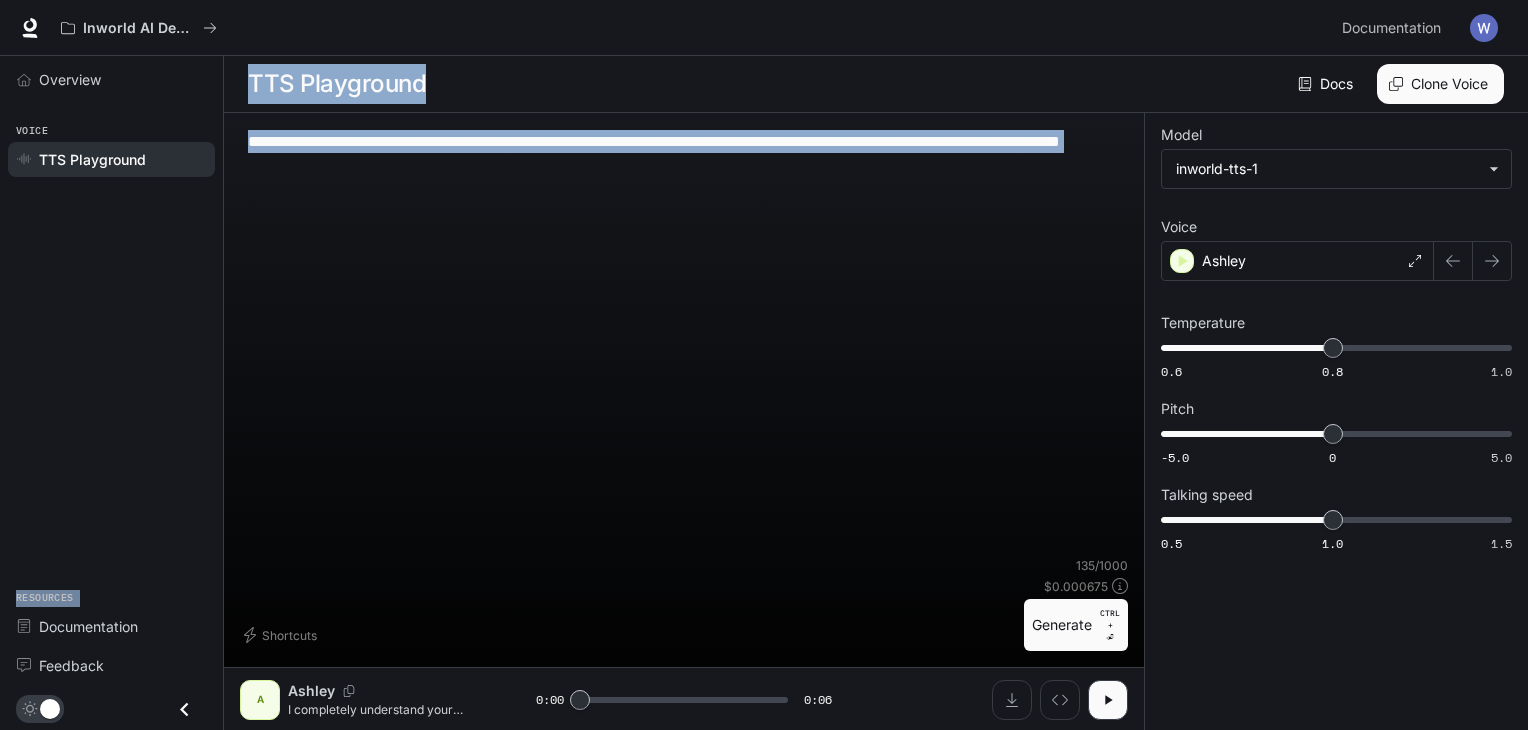 click on "**********" at bounding box center (764, 365) 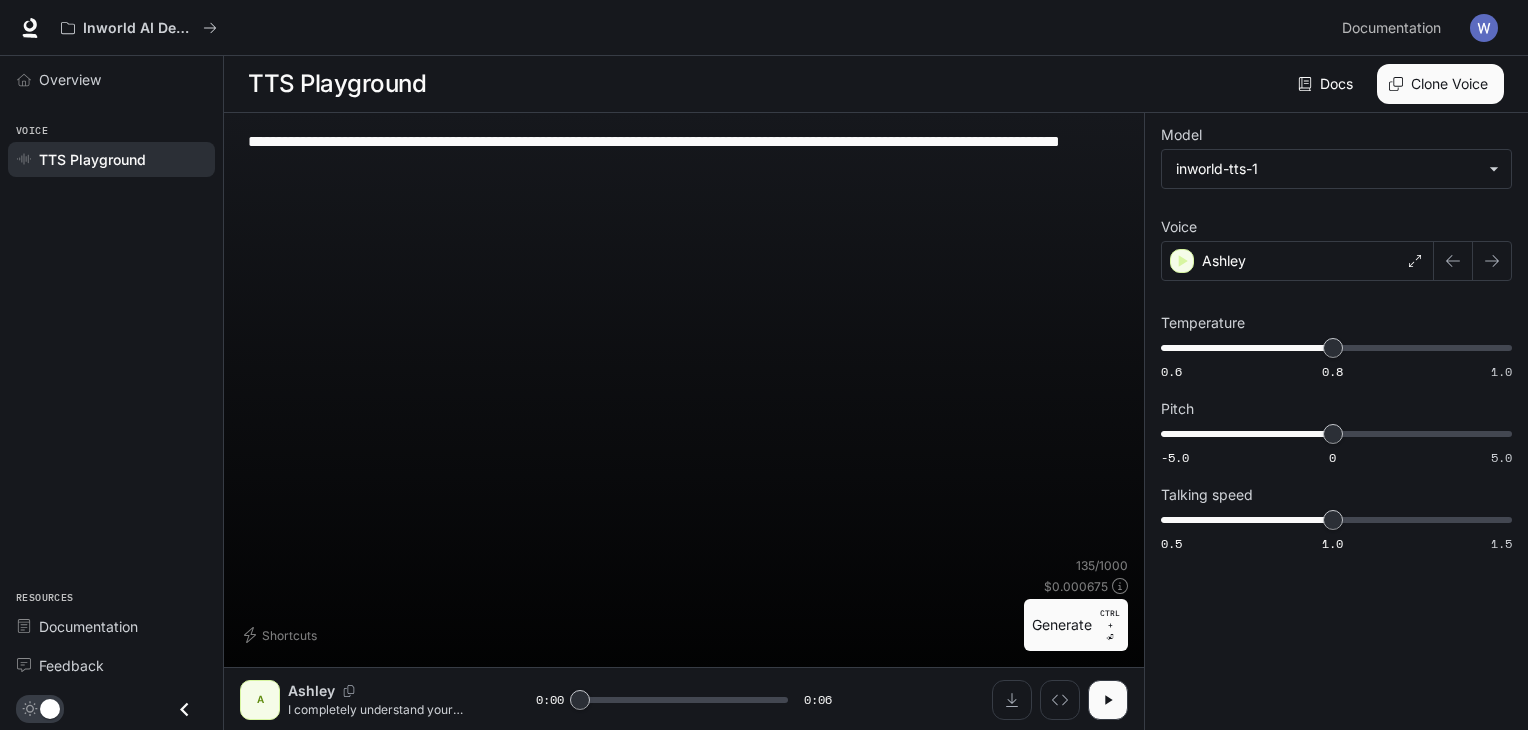 click on "**********" at bounding box center (684, 343) 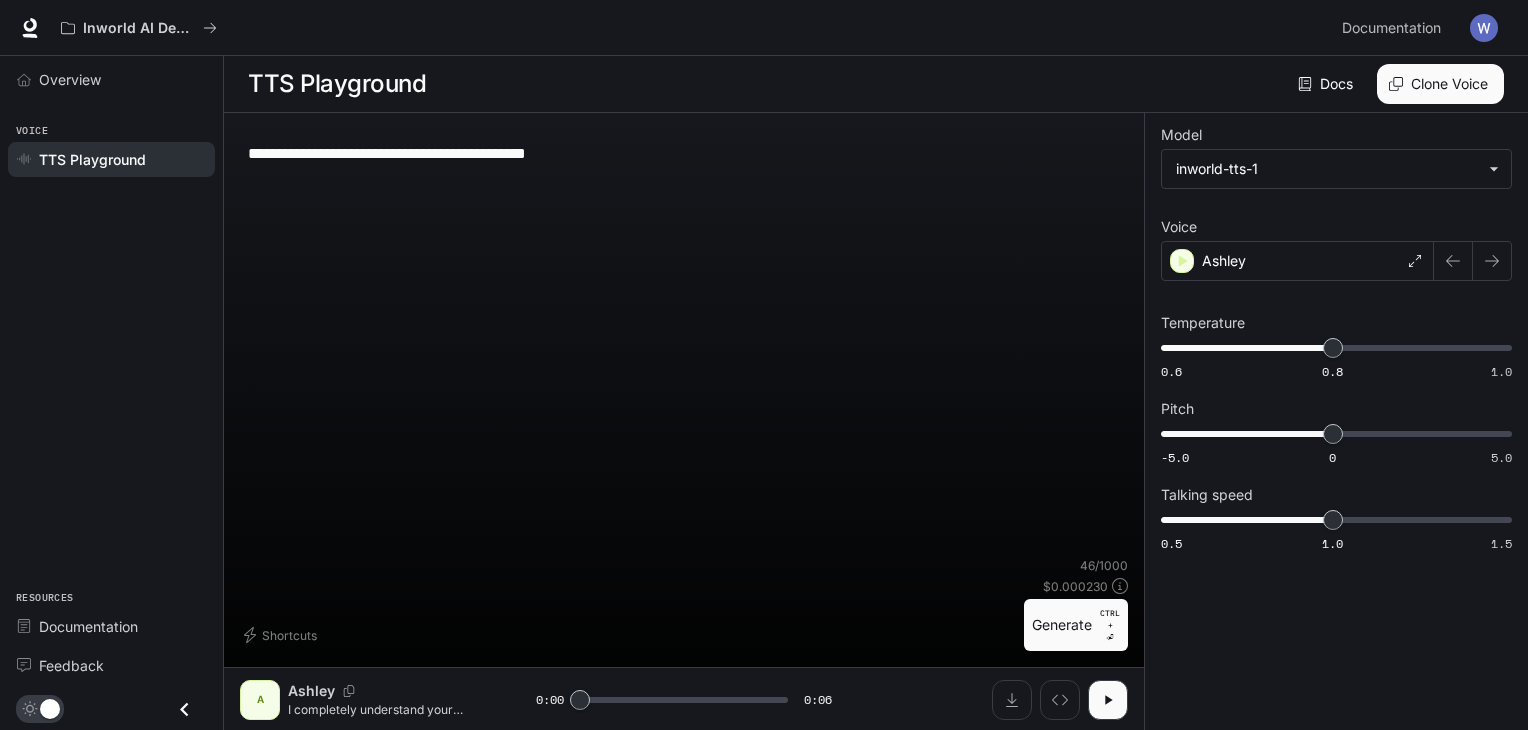 type on "**********" 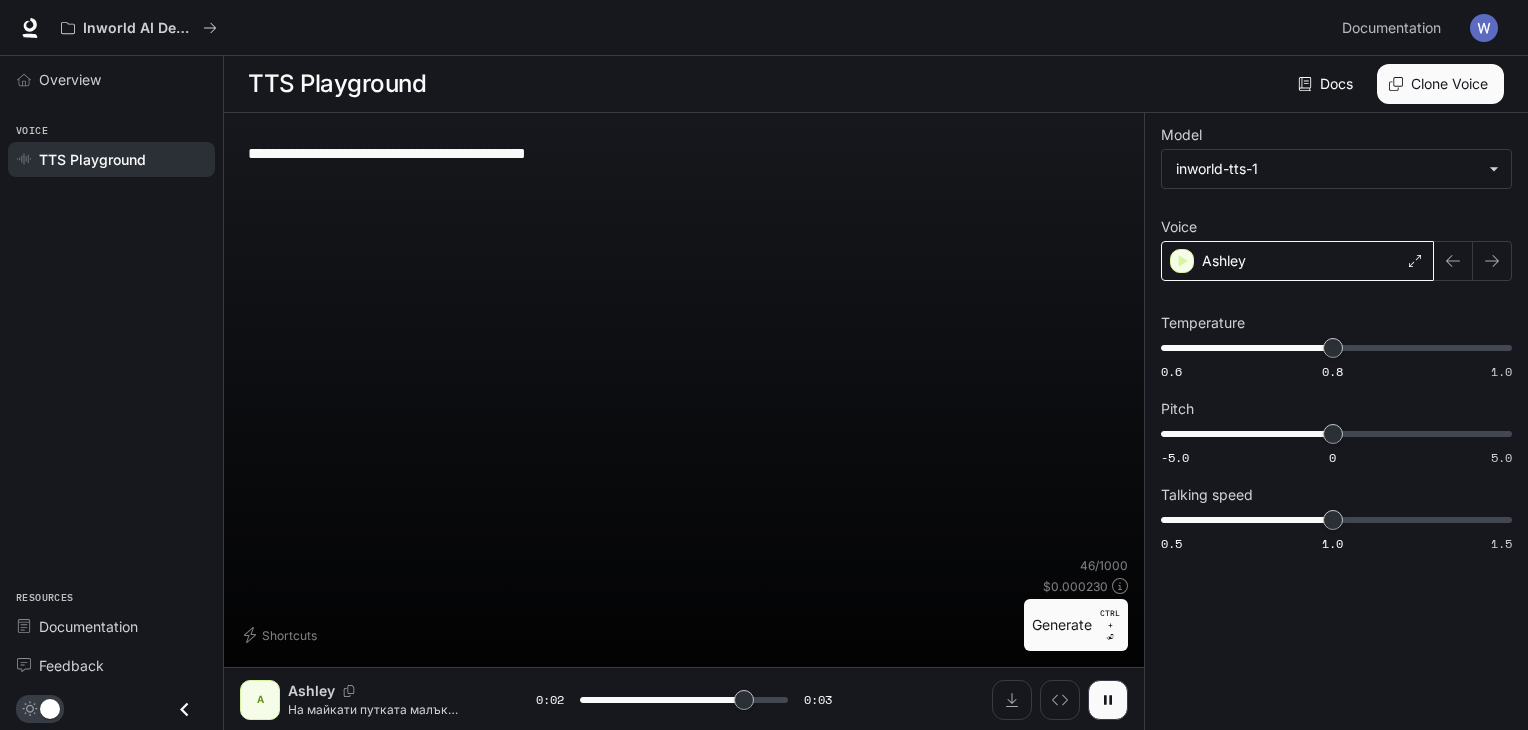 click on "Ashley" at bounding box center (1224, 261) 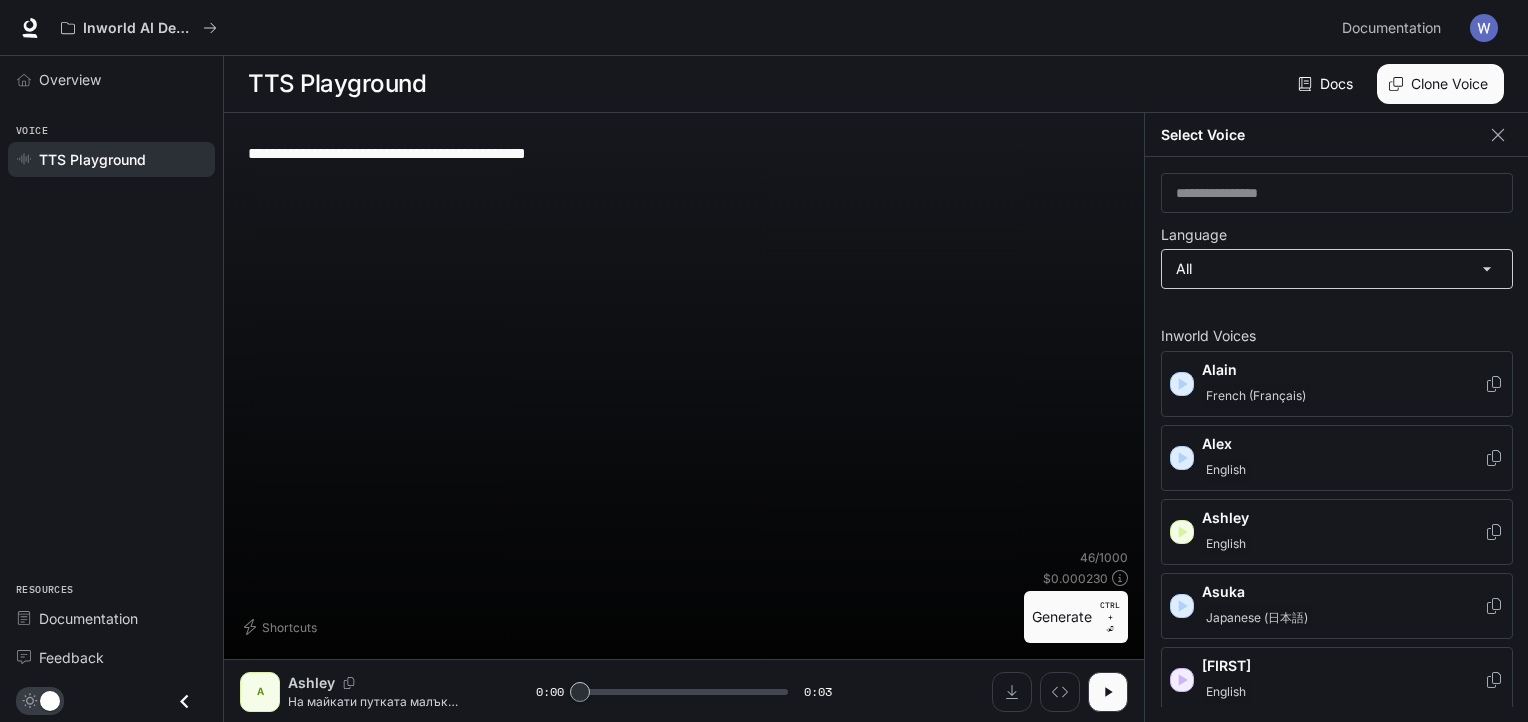 click on "**********" at bounding box center (764, 361) 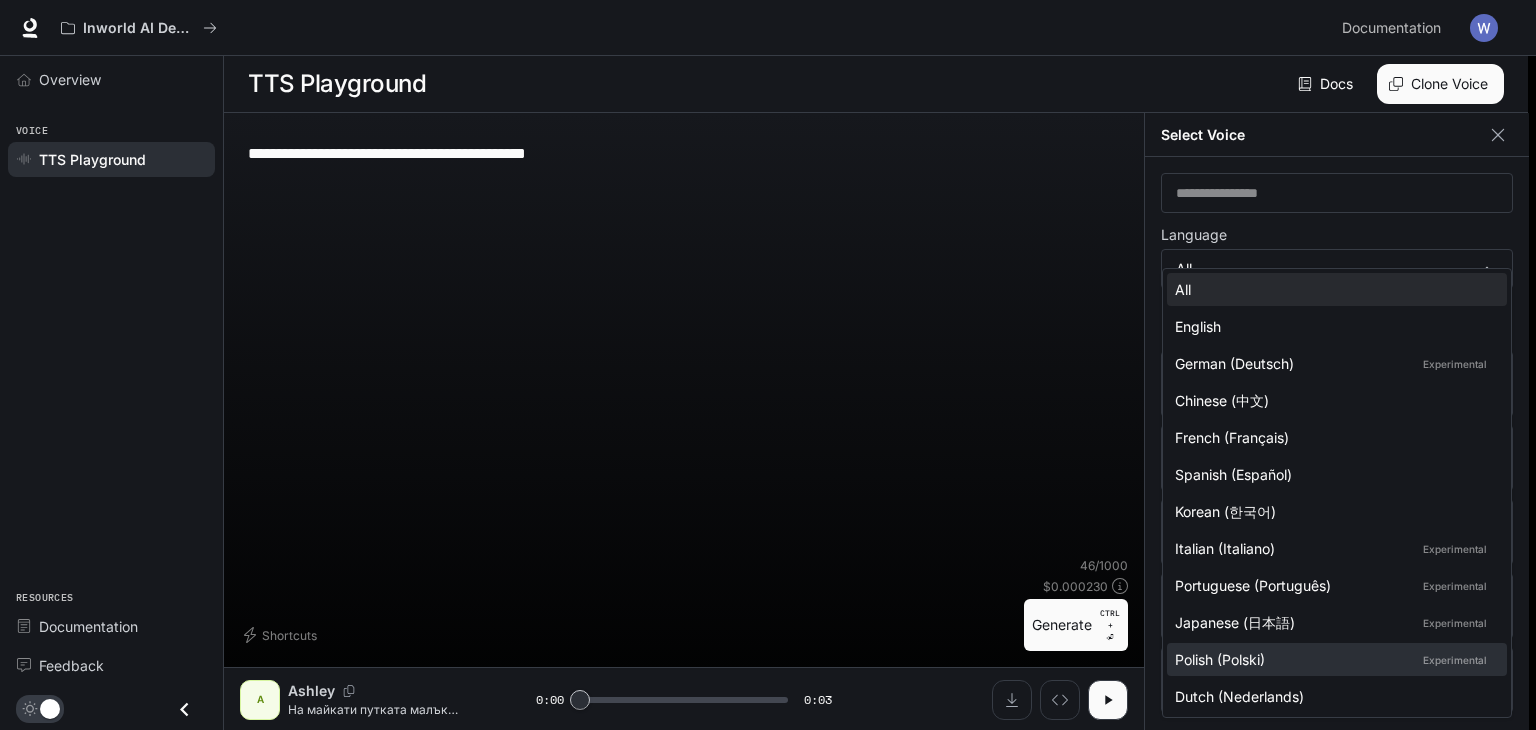 click on "Polish (Polski) Experimental" at bounding box center (1333, 289) 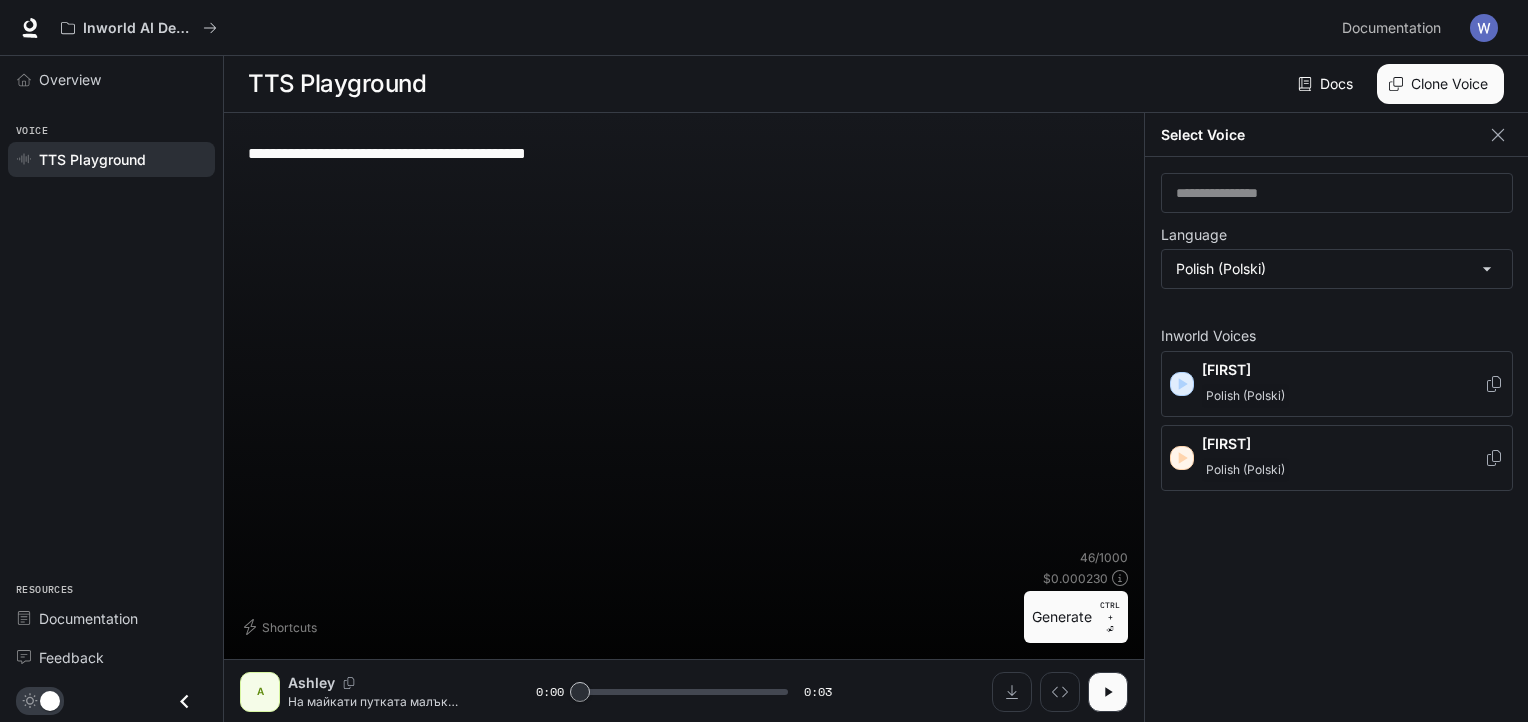 click on "Generate CTRL +  ⏎" at bounding box center (1076, 617) 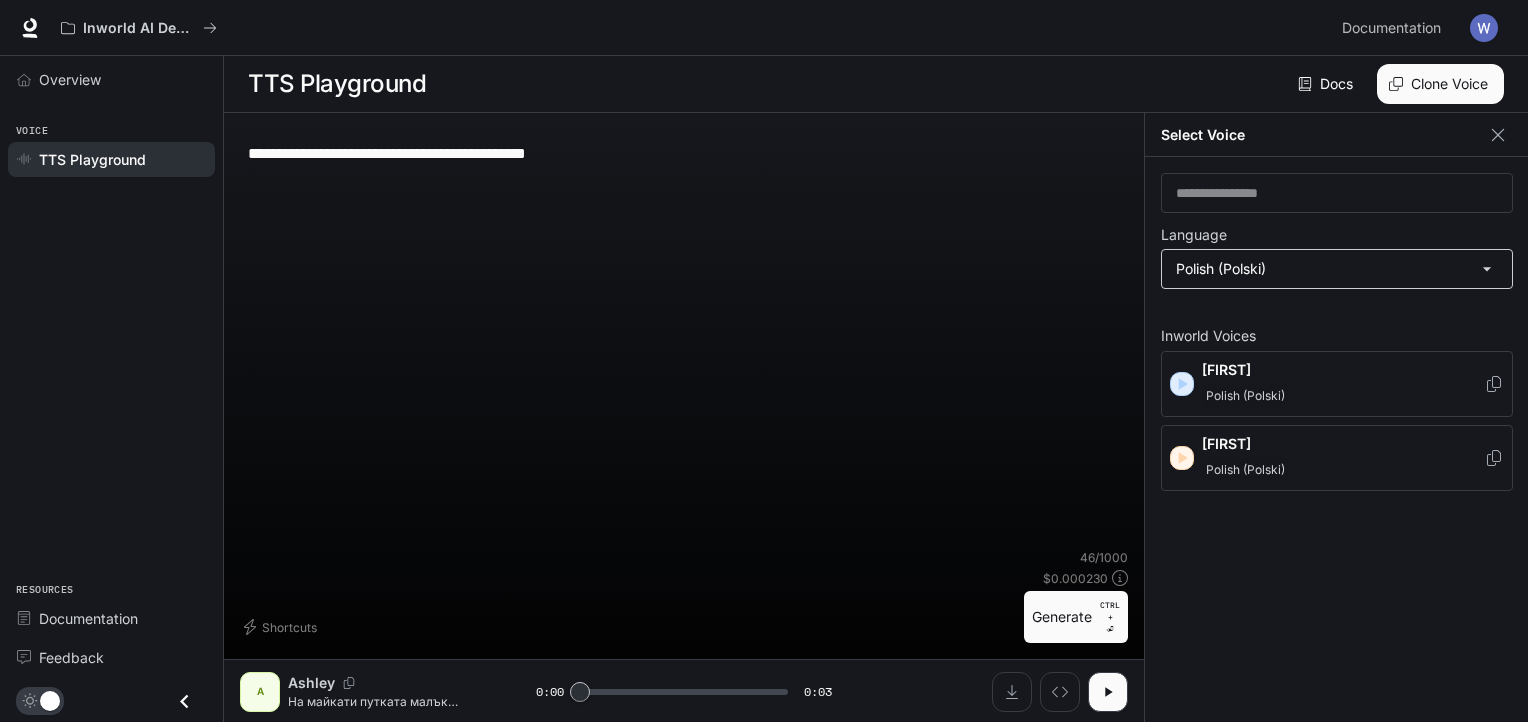 click on "**********" at bounding box center [764, 361] 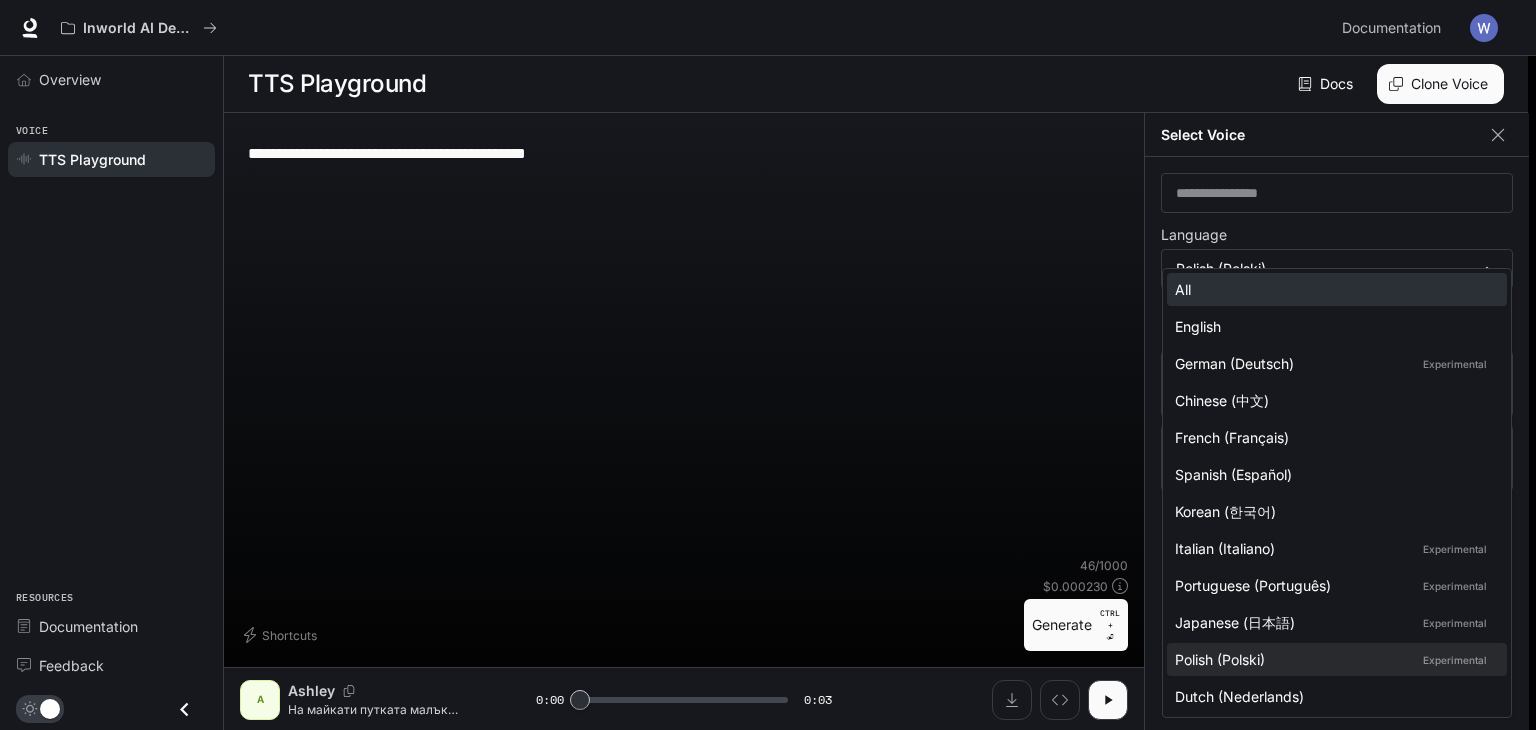 click on "All" at bounding box center [1333, 289] 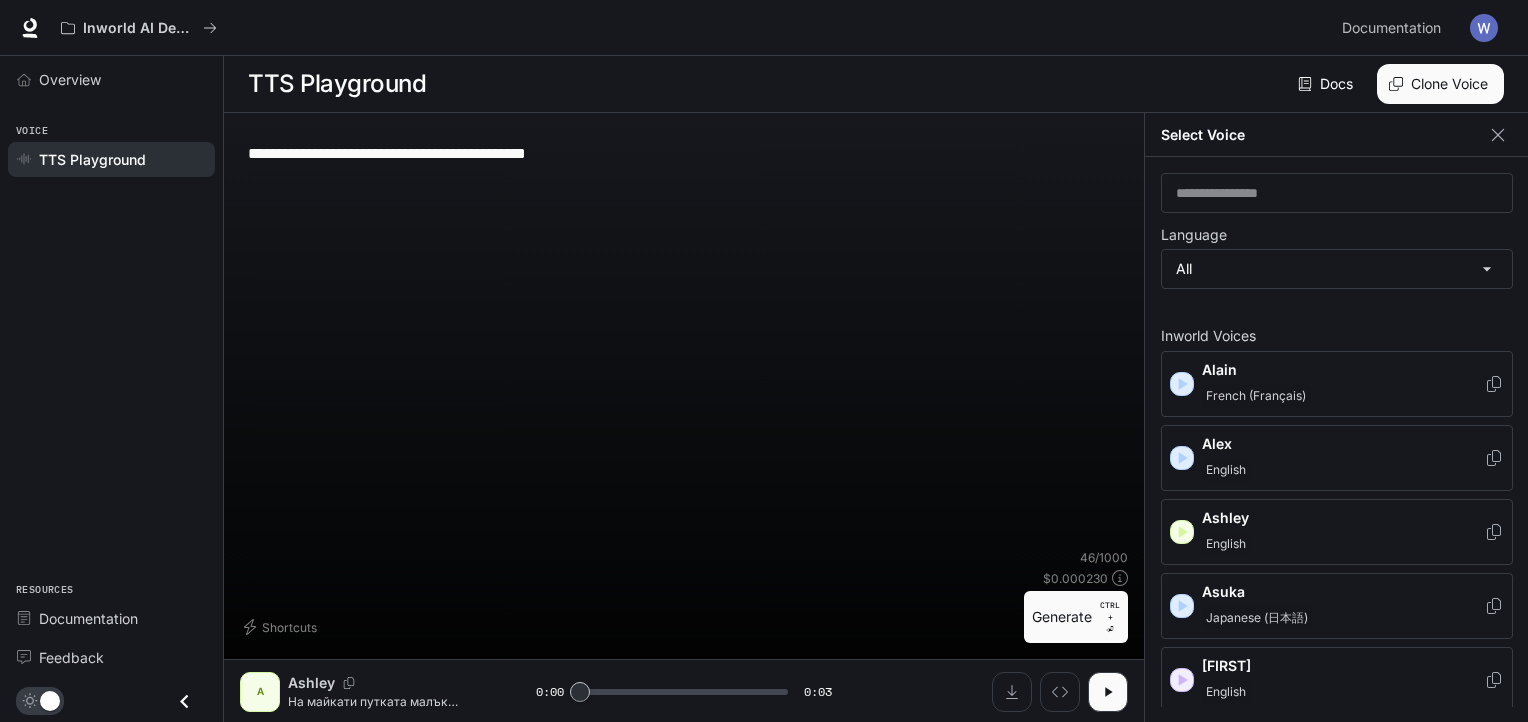 click on "$ 0.000230" at bounding box center [1075, 578] 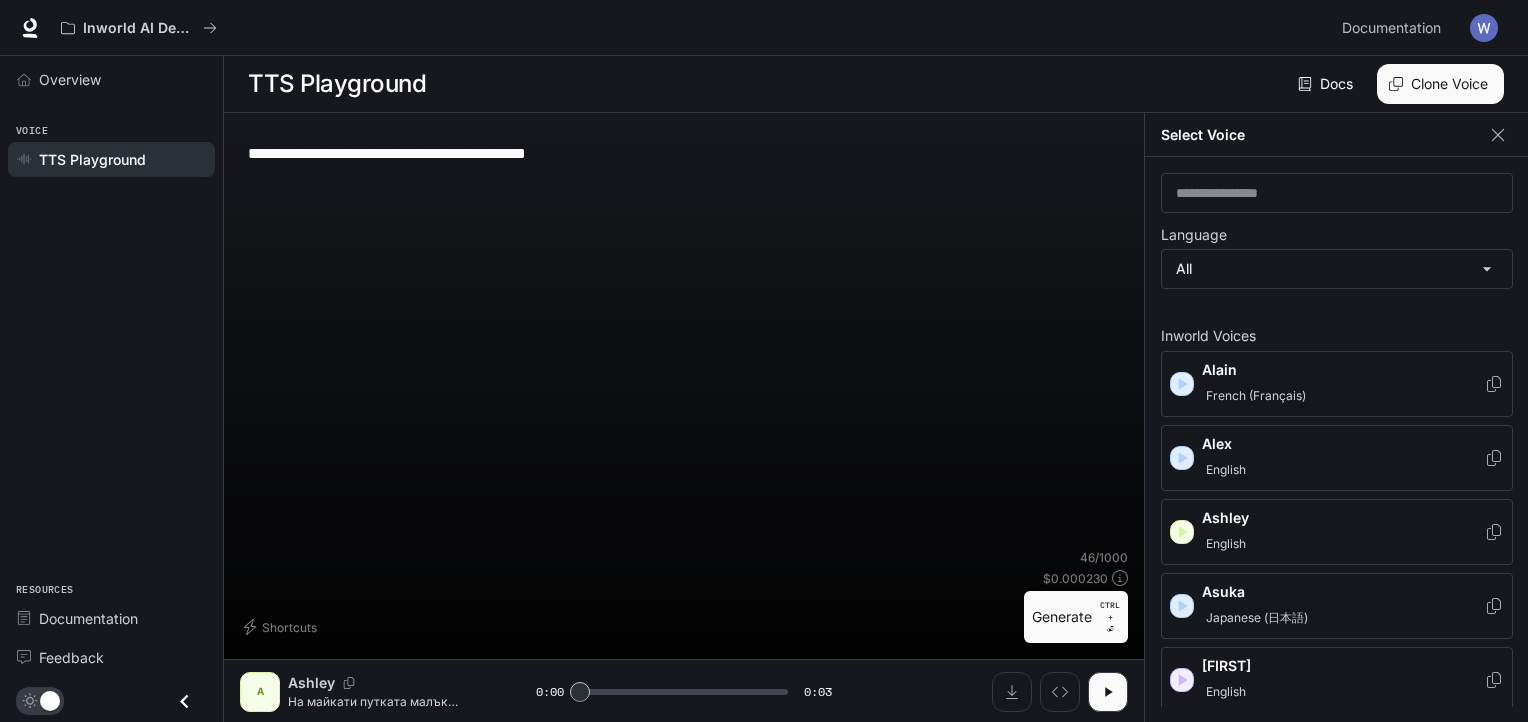 click on "Generate CTRL +  ⏎" at bounding box center (1076, 617) 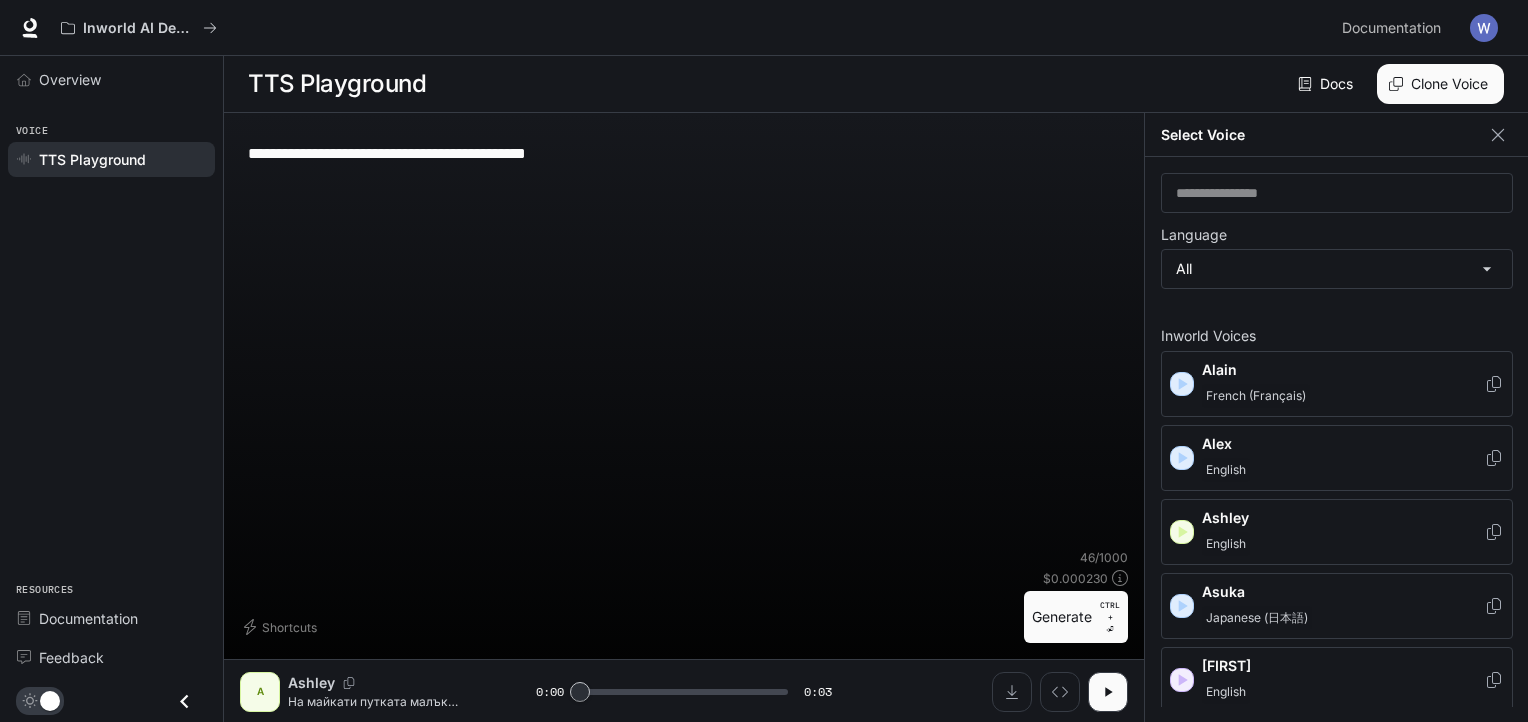 scroll, scrollTop: 8, scrollLeft: 0, axis: vertical 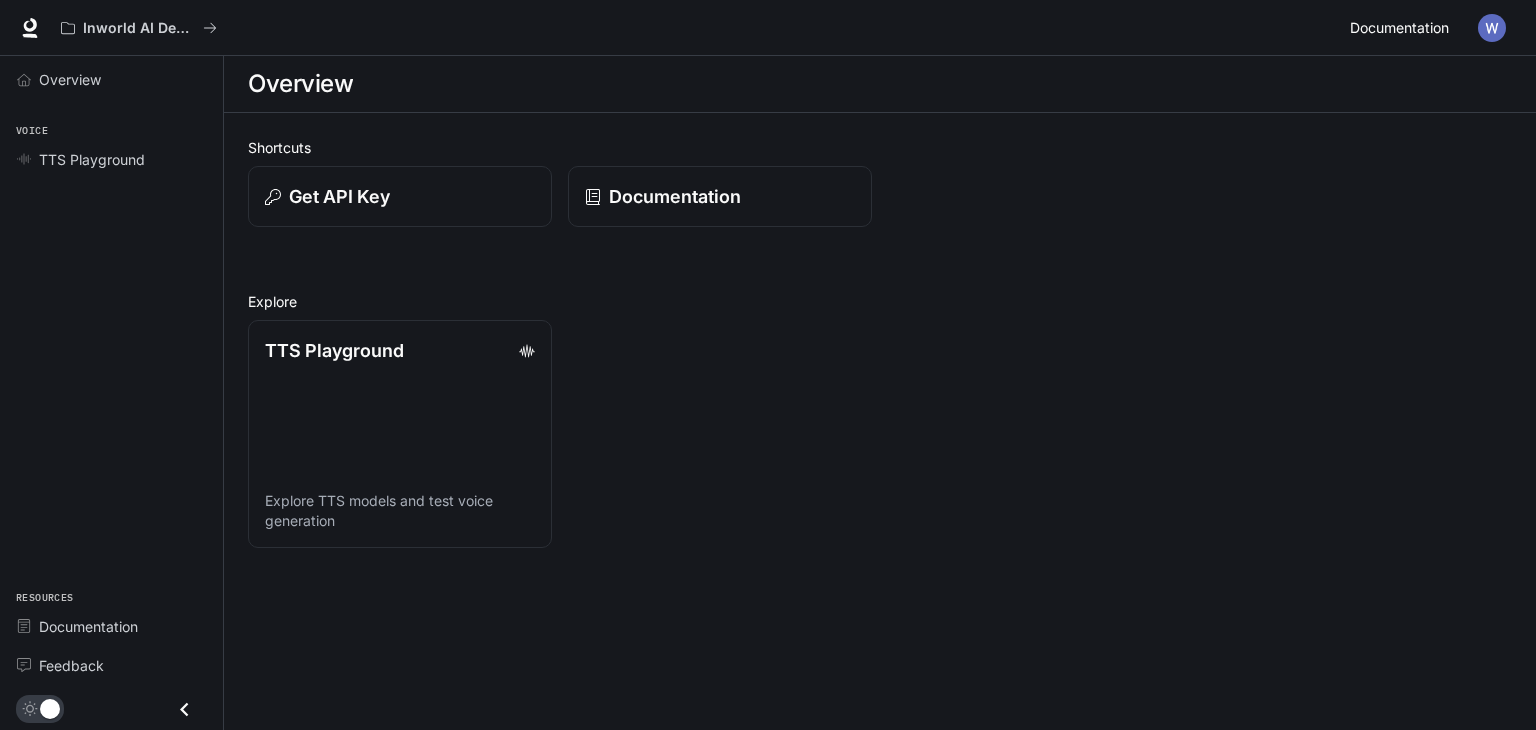 click on "Documentation" at bounding box center [1399, 28] 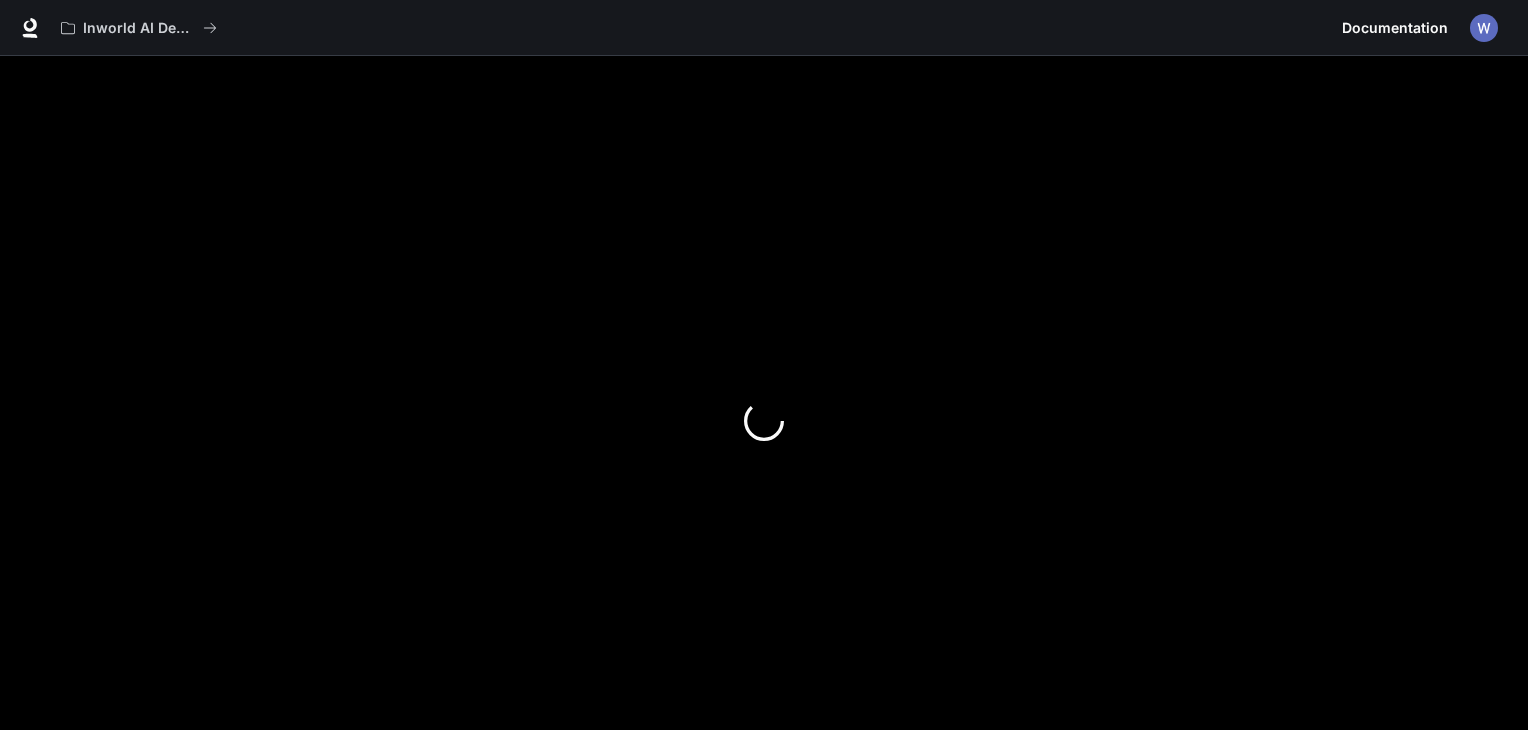 click at bounding box center (1484, 28) 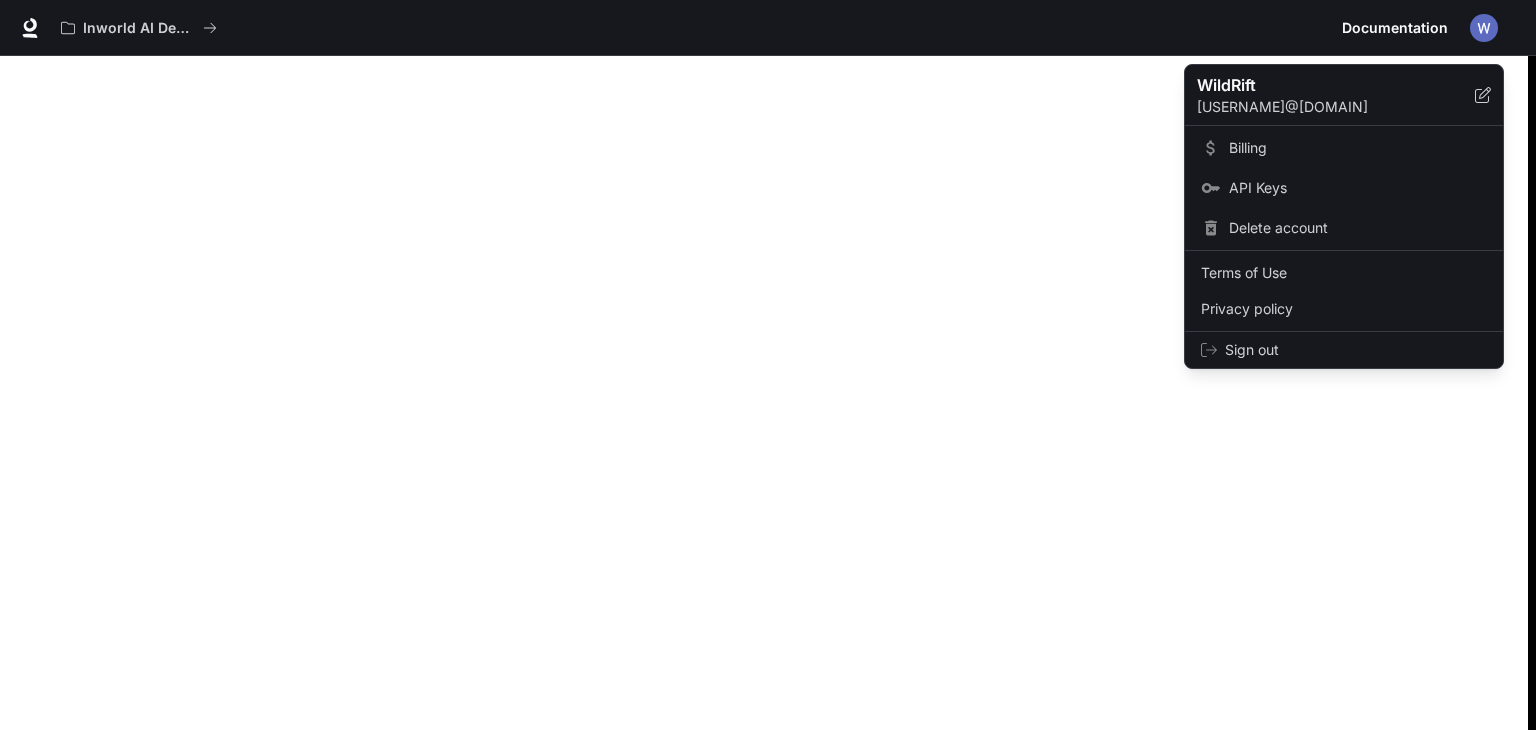 click at bounding box center (768, 365) 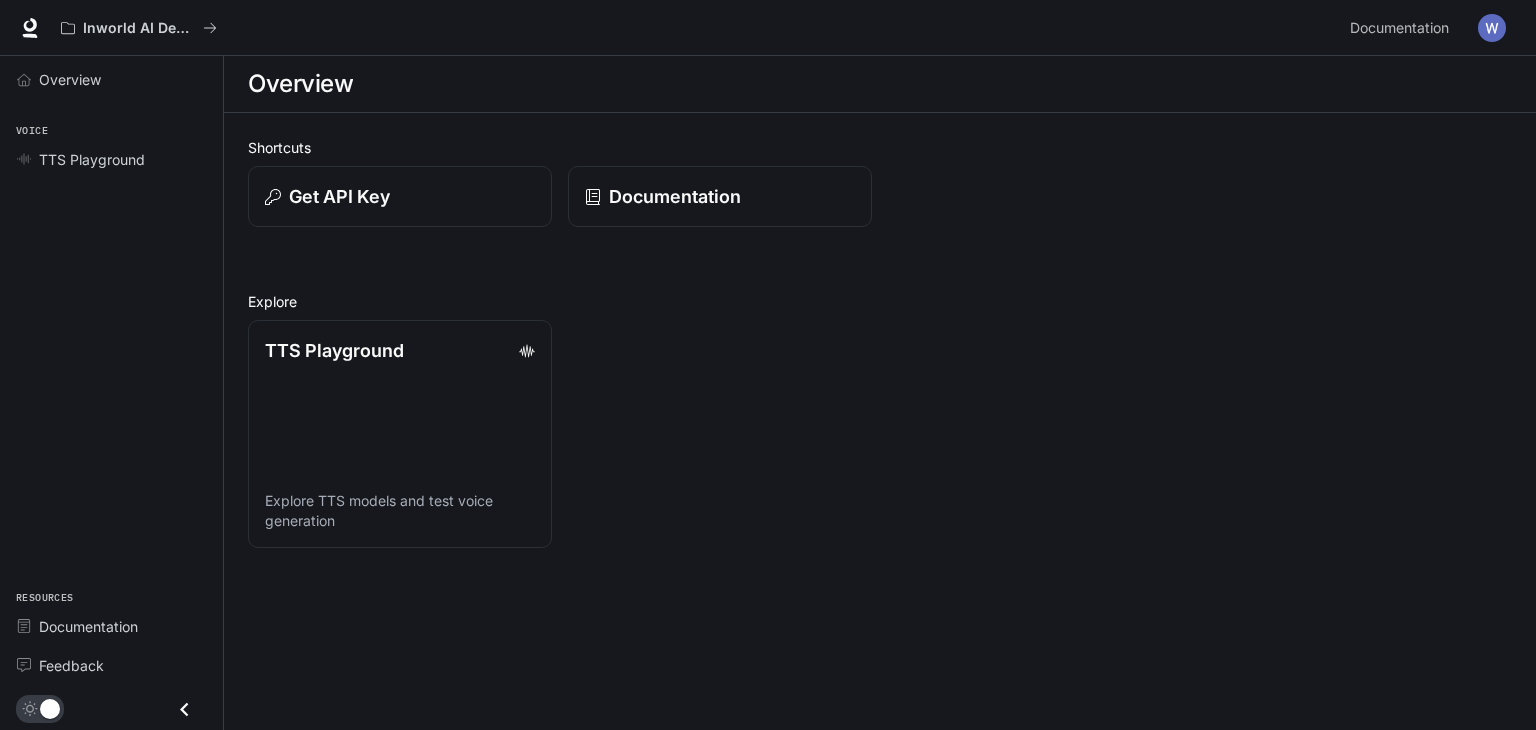 scroll, scrollTop: 0, scrollLeft: 0, axis: both 